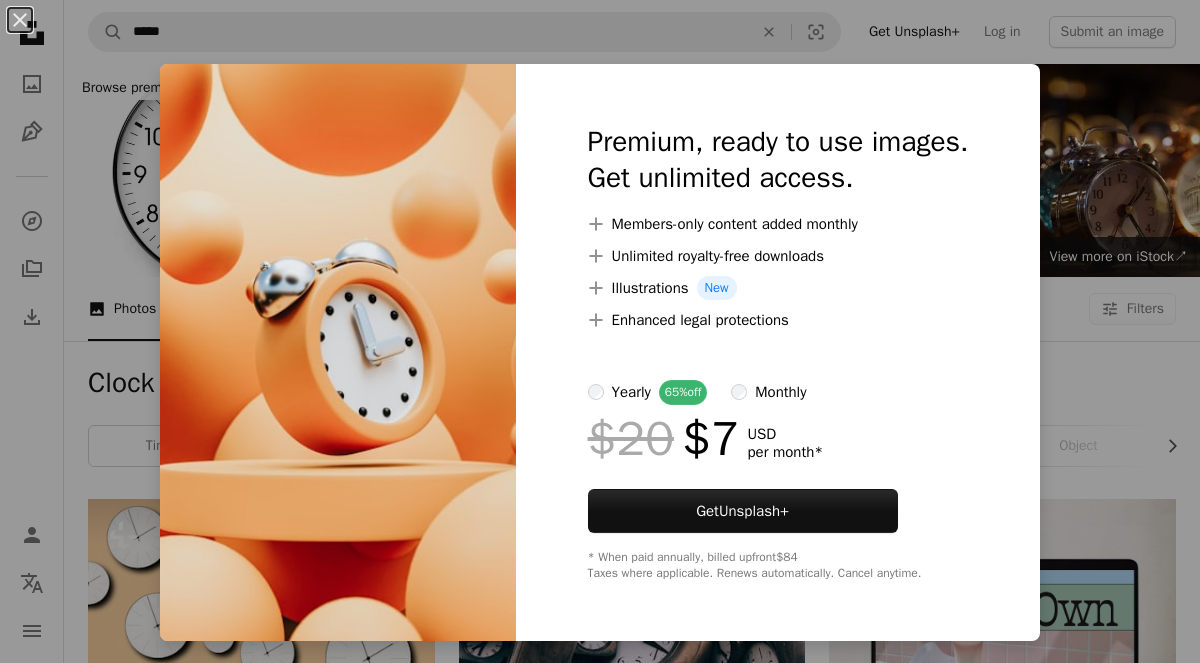 scroll, scrollTop: 1968, scrollLeft: 0, axis: vertical 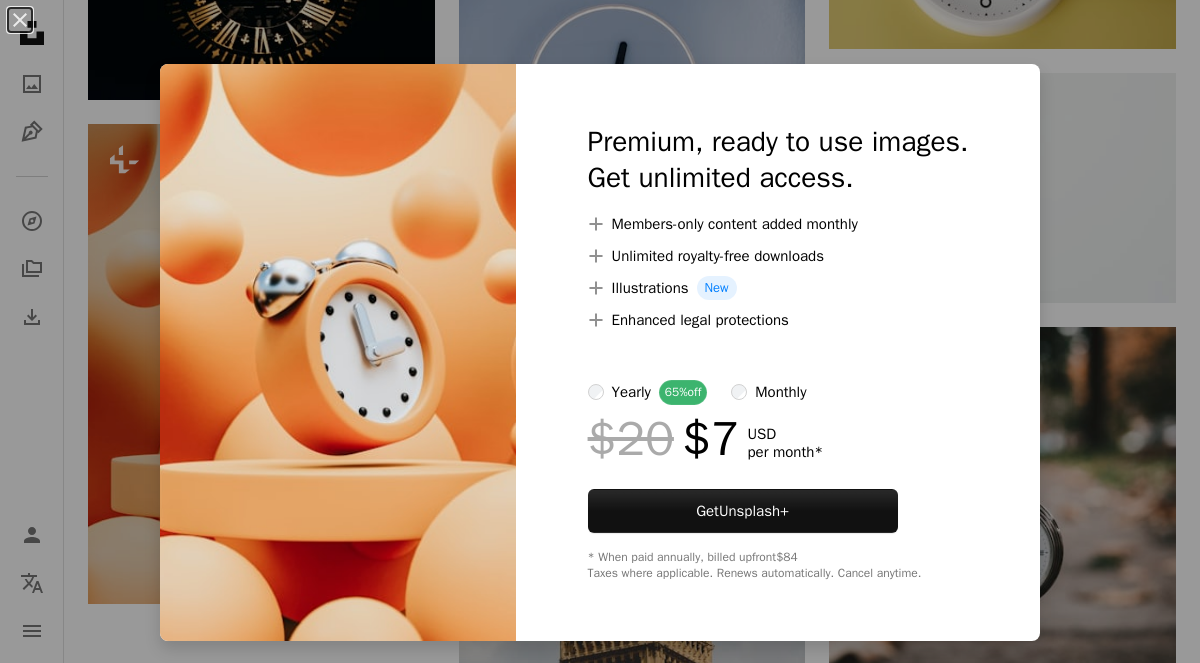 click on "An X shape Premium, ready to use images. Get unlimited access. A plus sign Members-only content added monthly A plus sign Unlimited royalty-free downloads A plus sign Illustrations  New A plus sign Enhanced legal protections yearly 65%  off monthly $20   $7 USD per month * Get  Unsplash+ * When paid annually, billed upfront  $84 Taxes where applicable. Renews automatically. Cancel anytime." at bounding box center [600, 331] 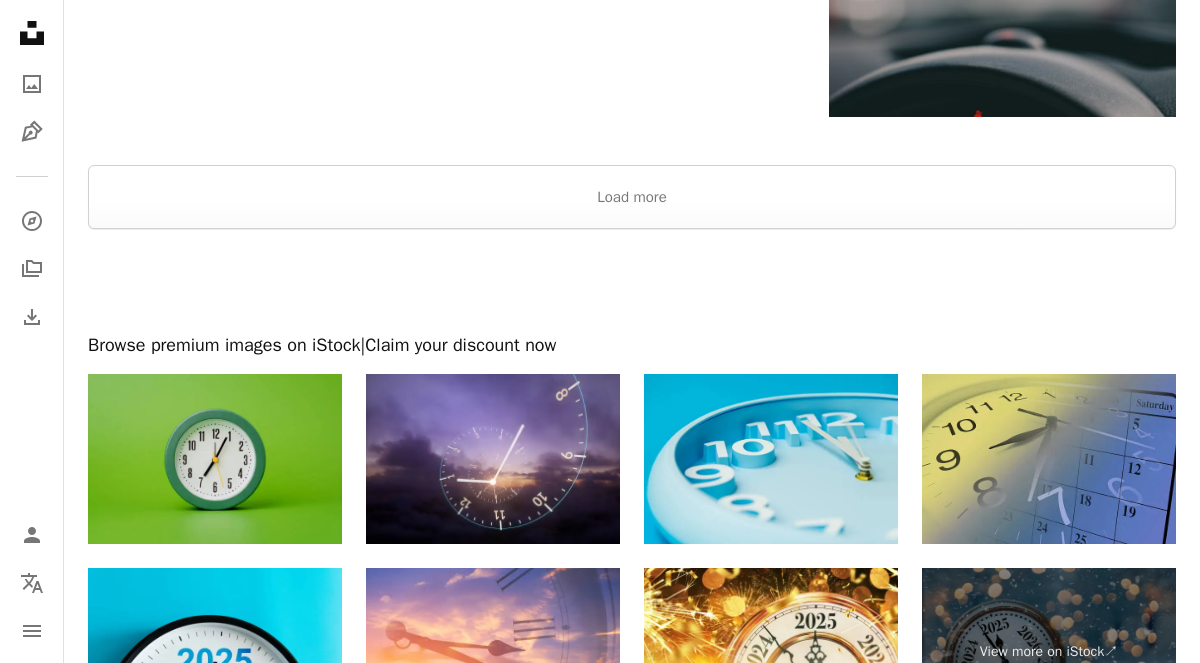scroll, scrollTop: 3241, scrollLeft: 0, axis: vertical 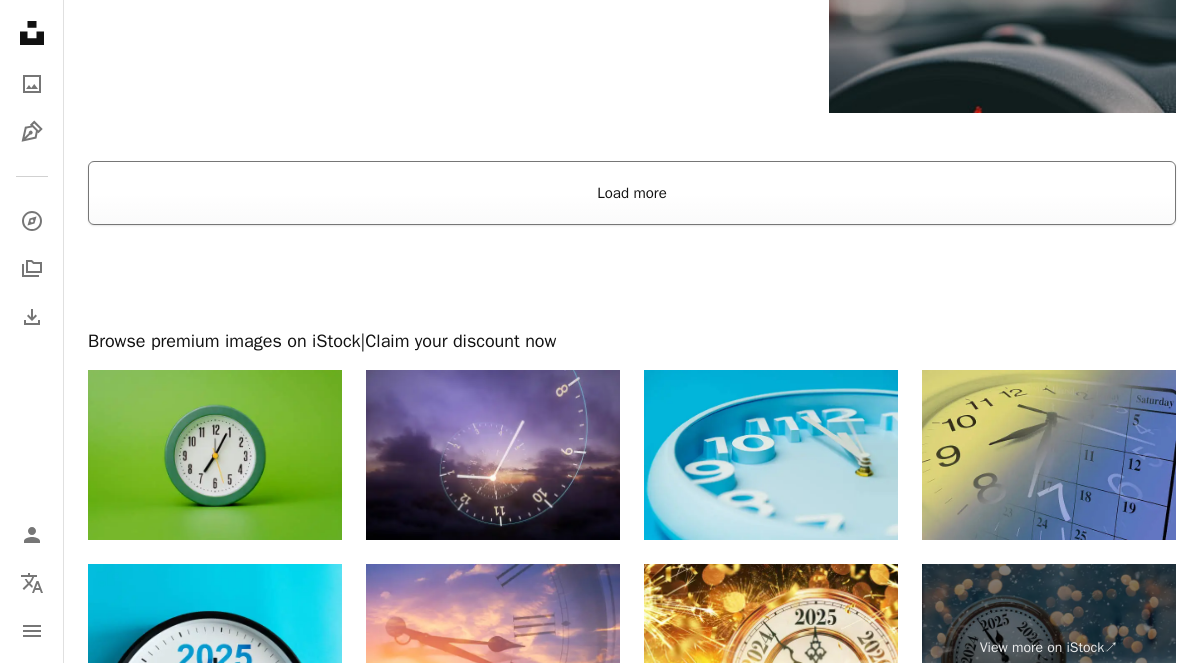 click on "Load more" at bounding box center [632, 193] 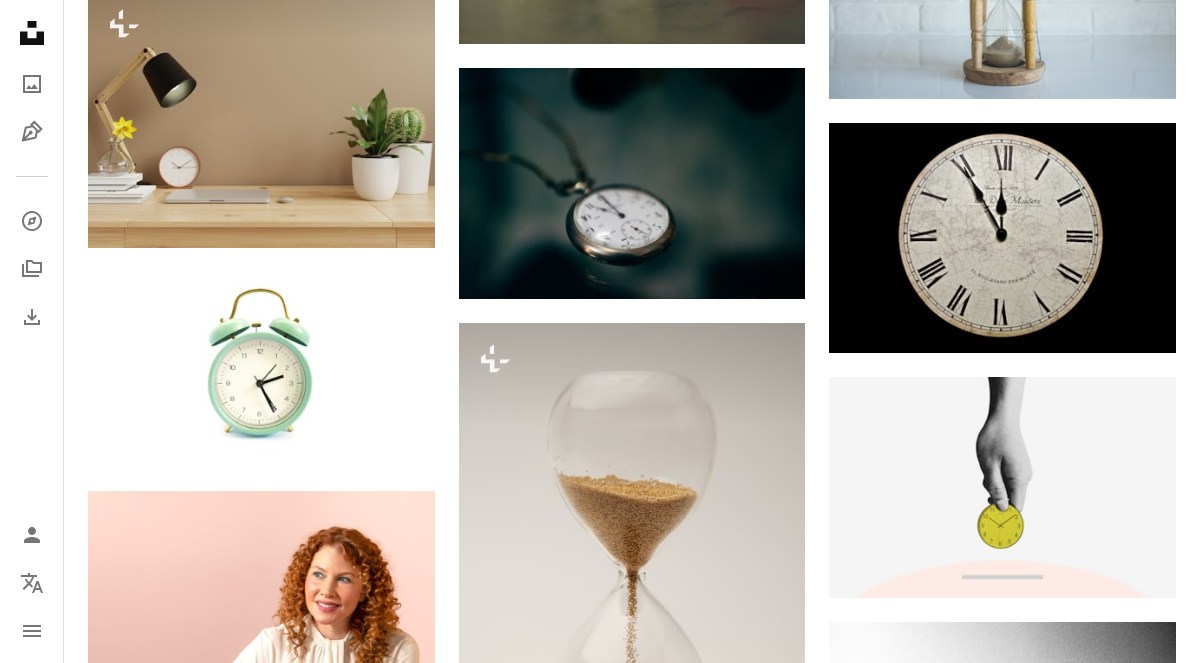 scroll, scrollTop: 3503, scrollLeft: 0, axis: vertical 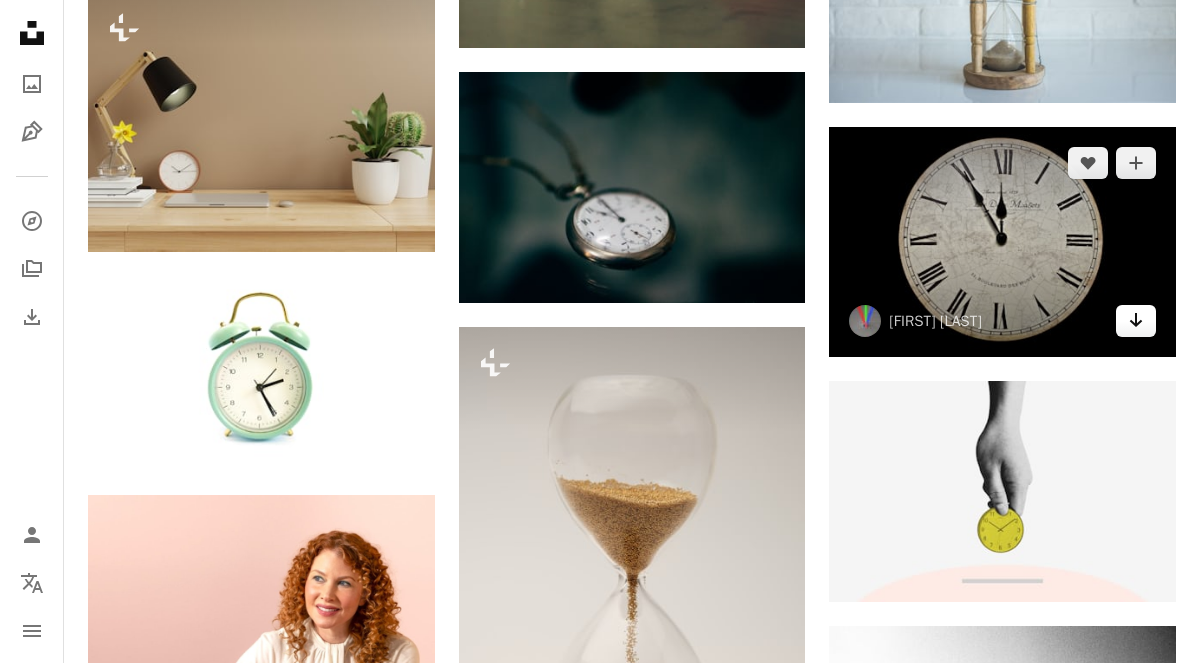 click on "Arrow pointing down" 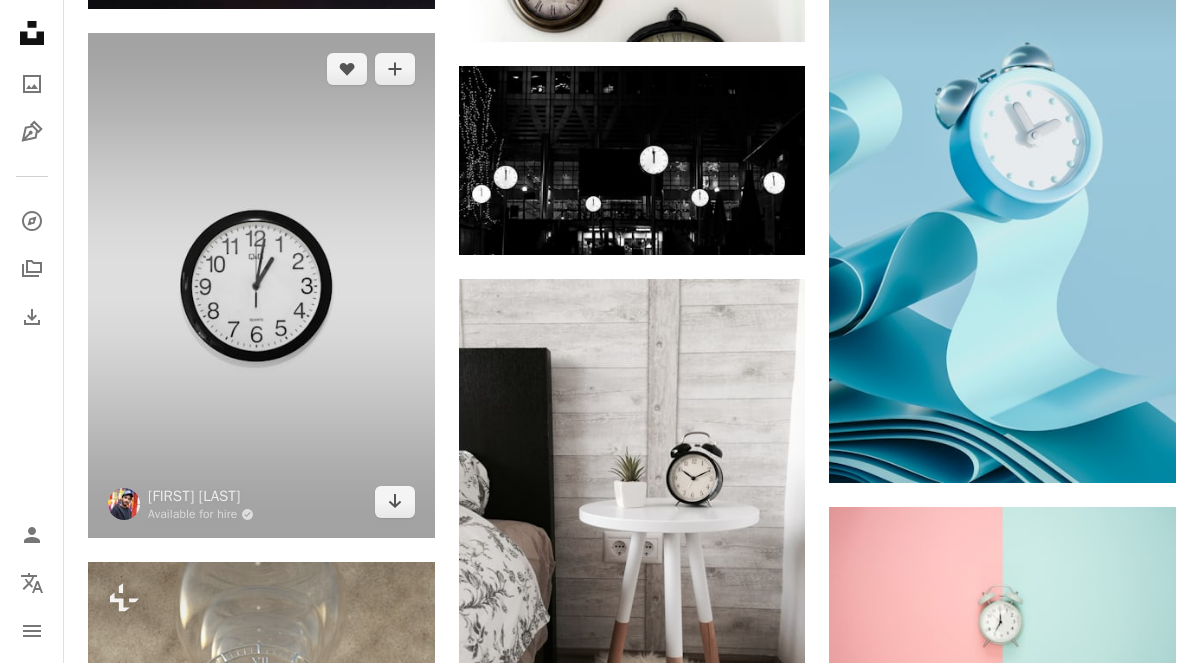 scroll, scrollTop: 5851, scrollLeft: 0, axis: vertical 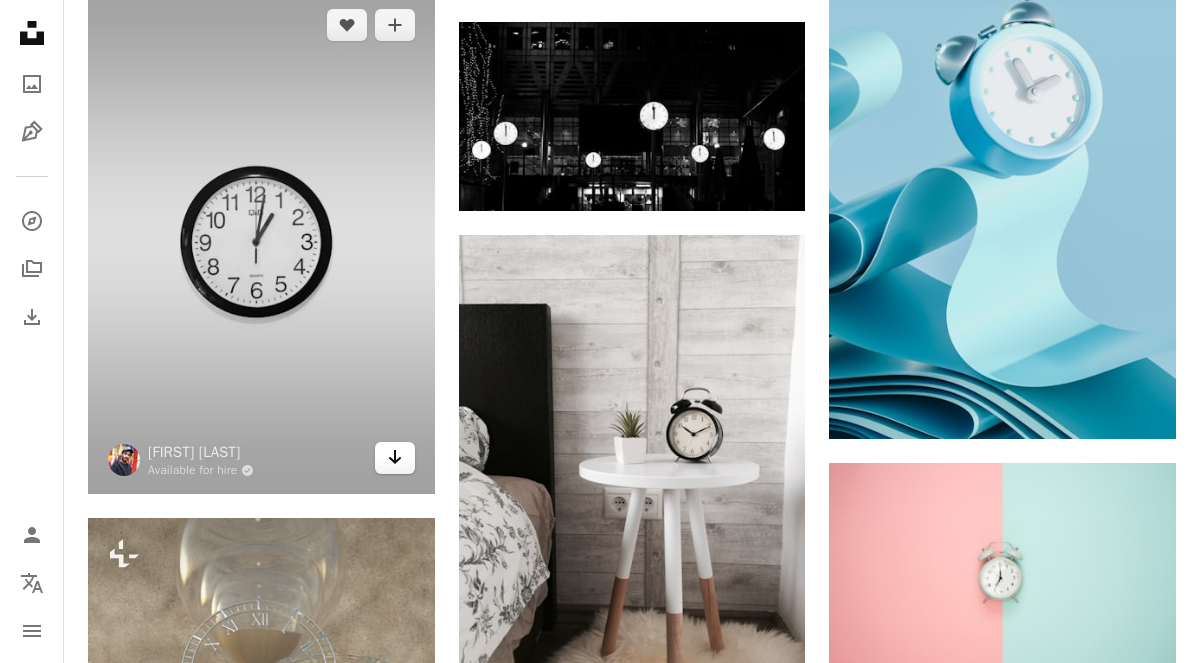 click on "Arrow pointing down" 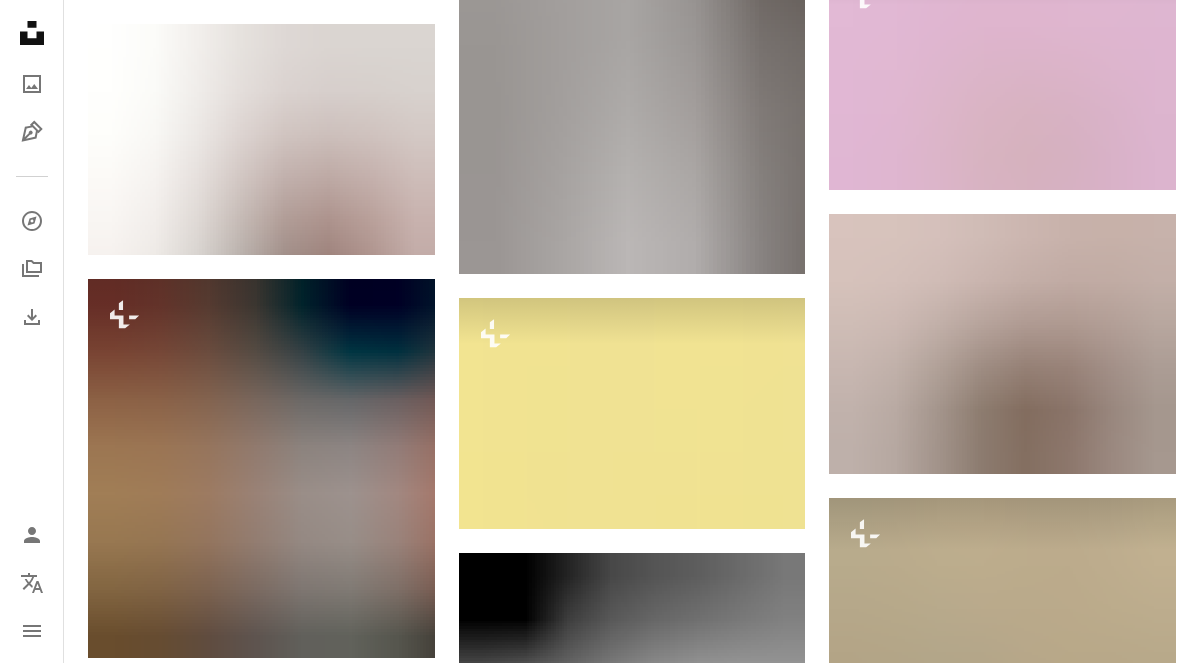 scroll, scrollTop: 7377, scrollLeft: 0, axis: vertical 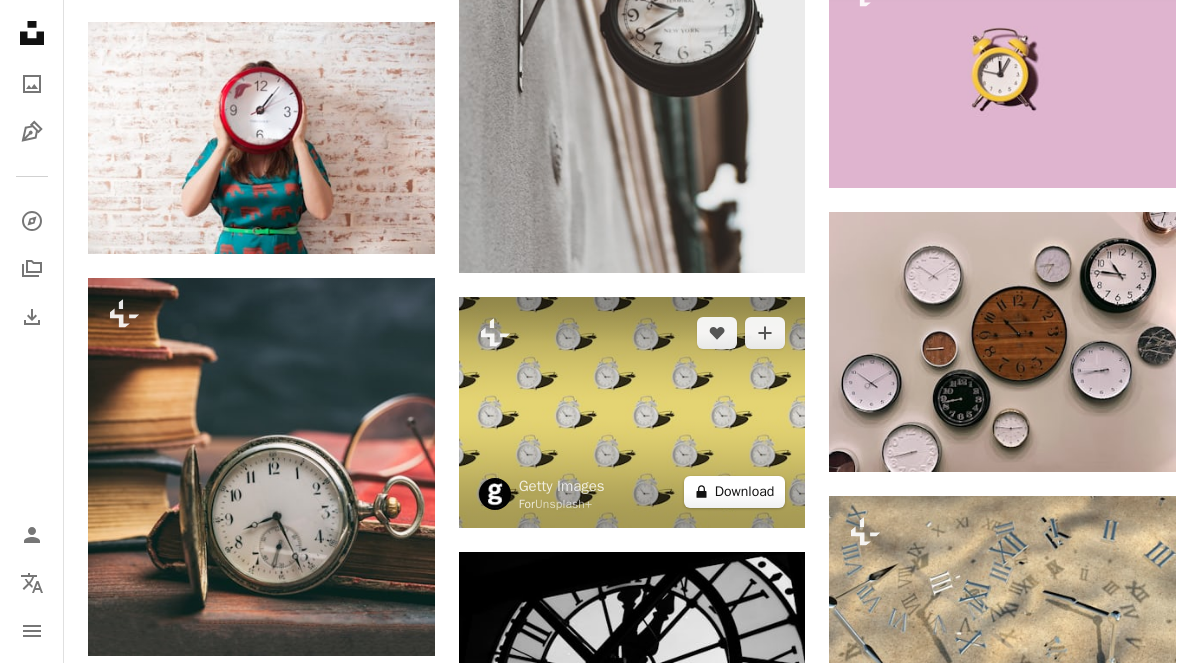 click on "A lock Download" at bounding box center [735, 492] 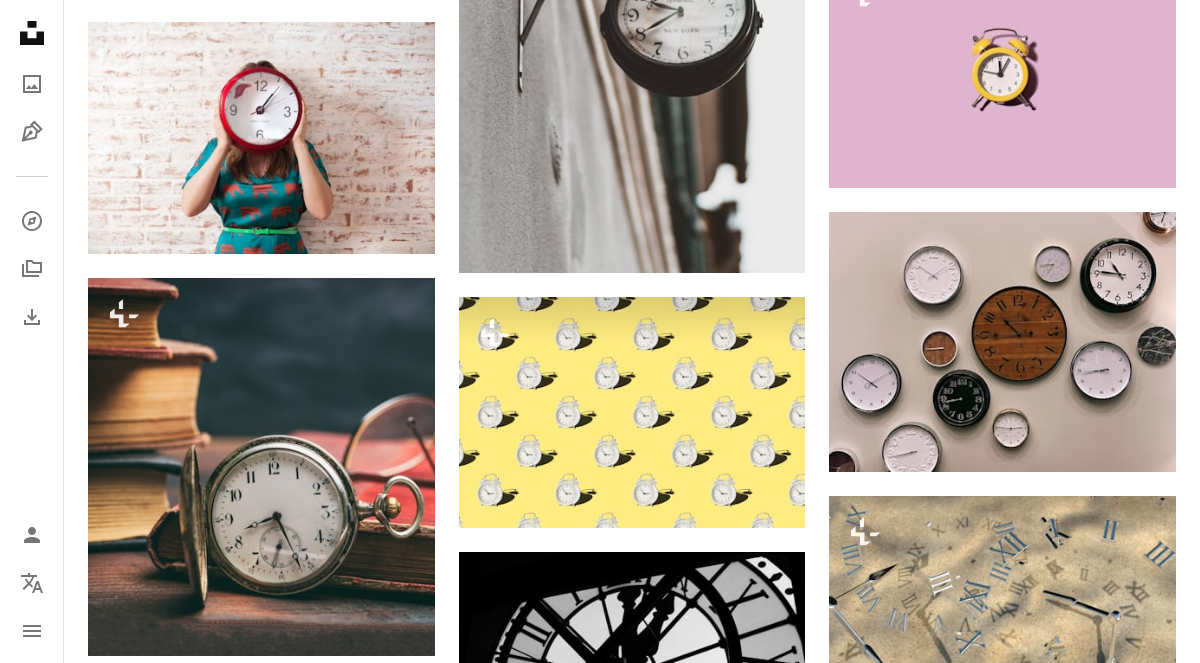 click on "An X shape Premium, ready to use images. Get unlimited access. A plus sign Members-only content added monthly A plus sign Unlimited royalty-free downloads A plus sign Illustrations  New A plus sign Enhanced legal protections yearly 65%  off monthly $20   $7 USD per month * Get  Unsplash+ * When paid annually, billed upfront  $84 Taxes where applicable. Renews automatically. Cancel anytime." at bounding box center [600, 3994] 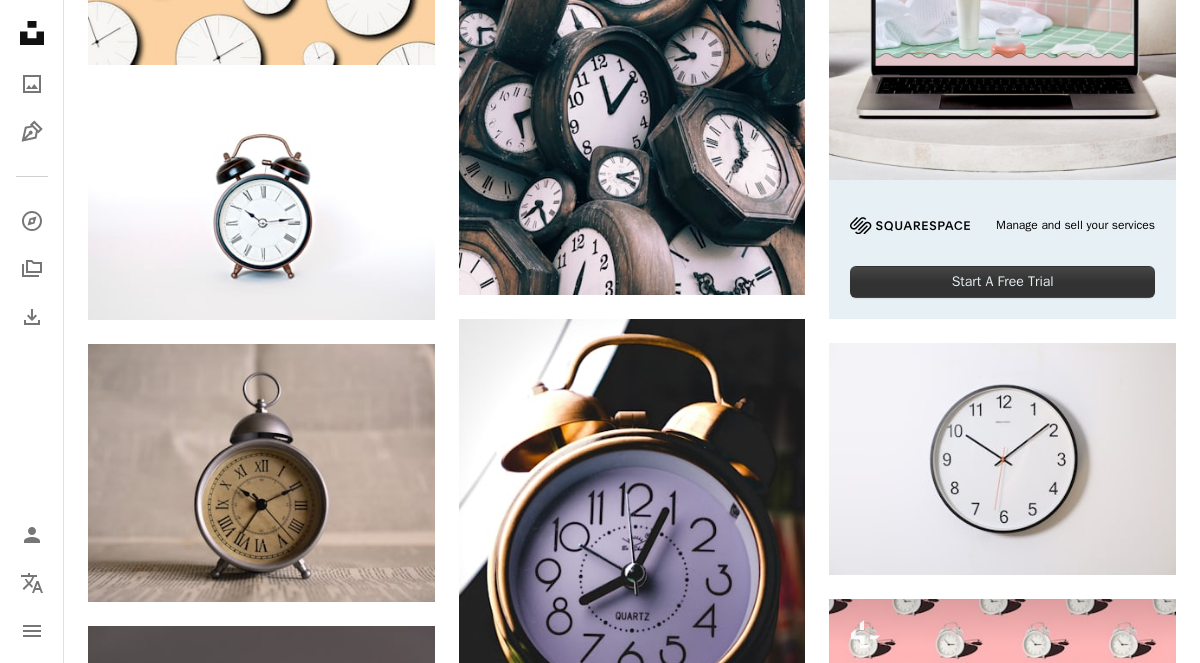 scroll, scrollTop: 0, scrollLeft: 0, axis: both 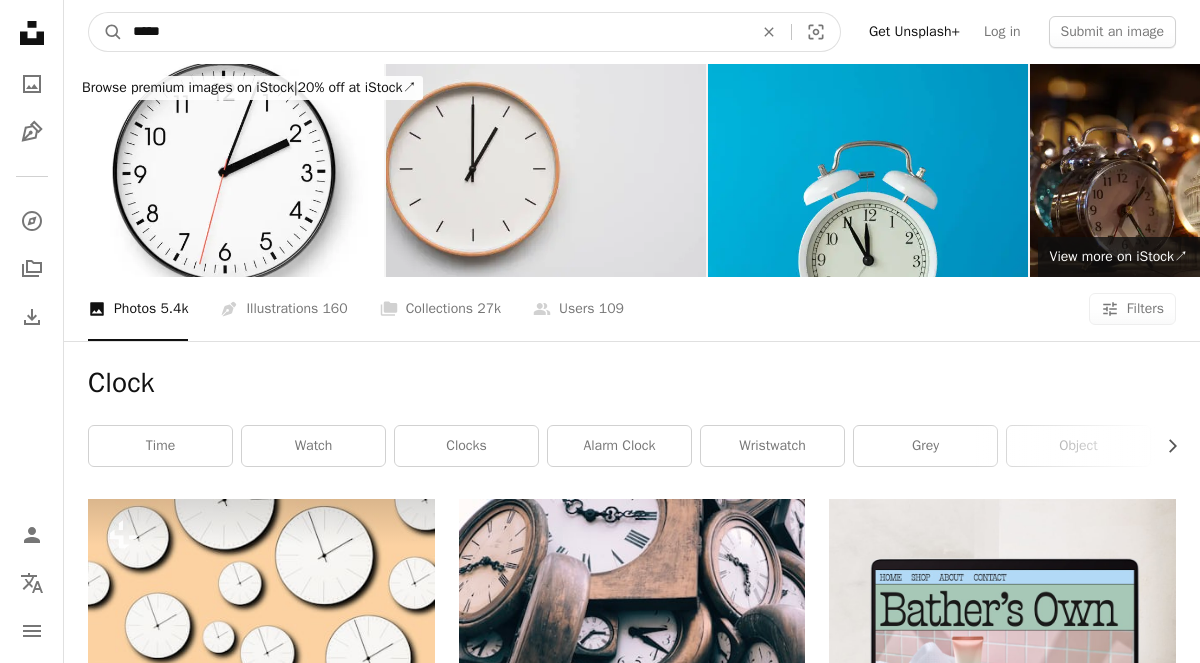 click on "*****" at bounding box center [435, 32] 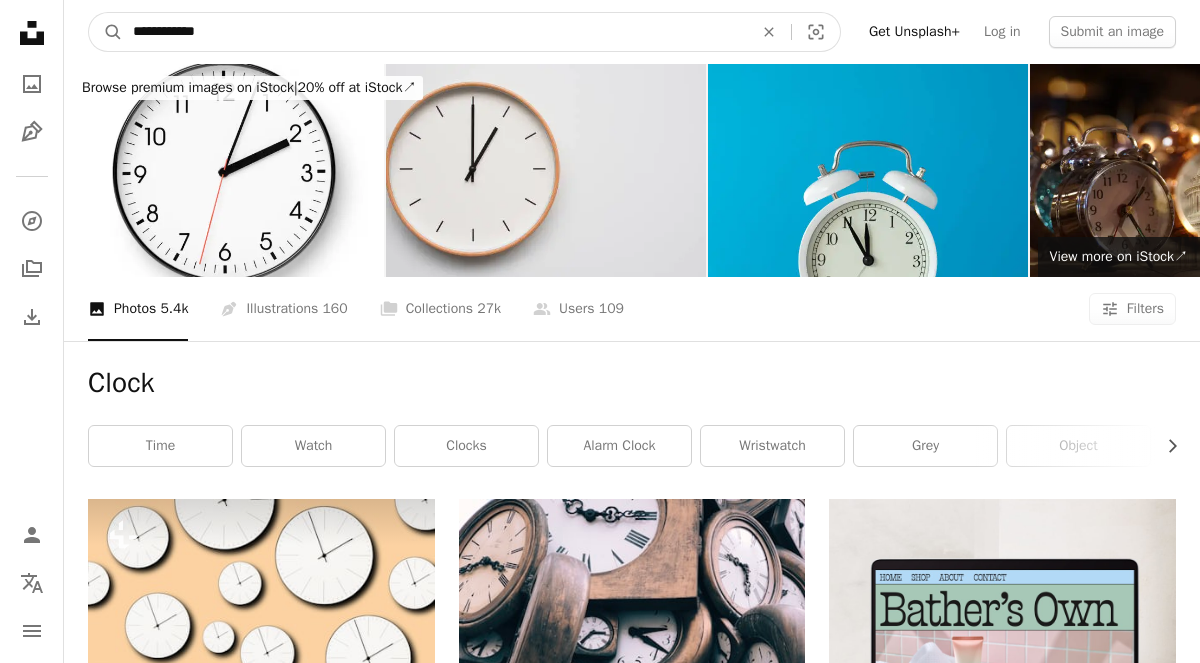 type on "**********" 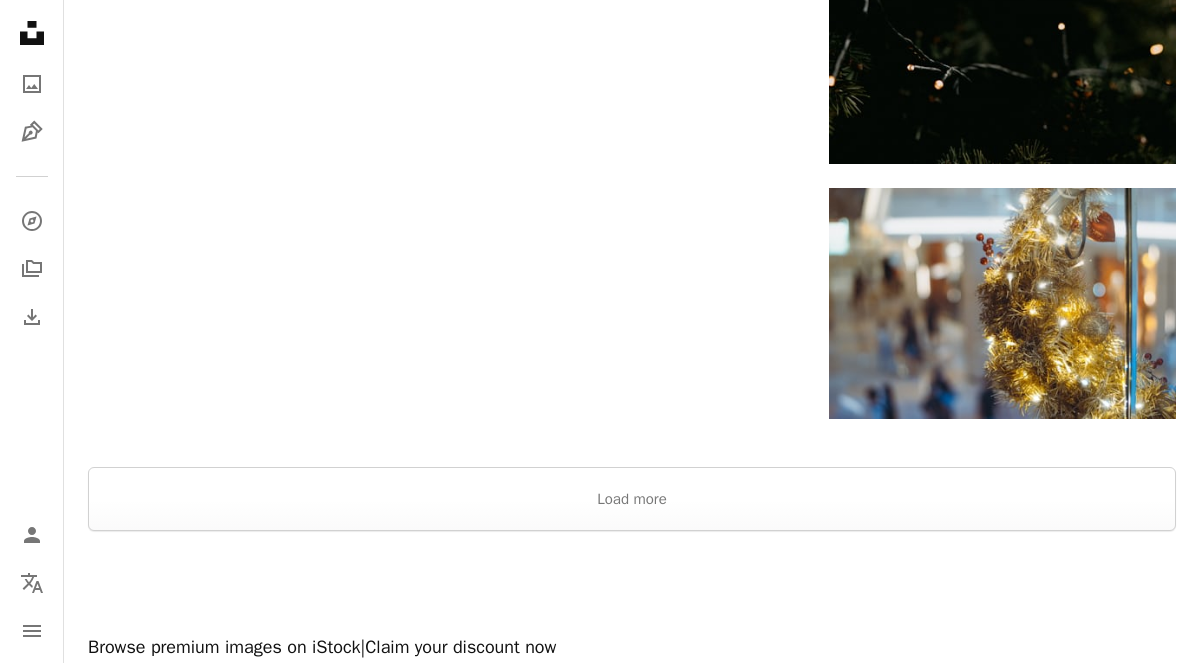scroll, scrollTop: 2865, scrollLeft: 0, axis: vertical 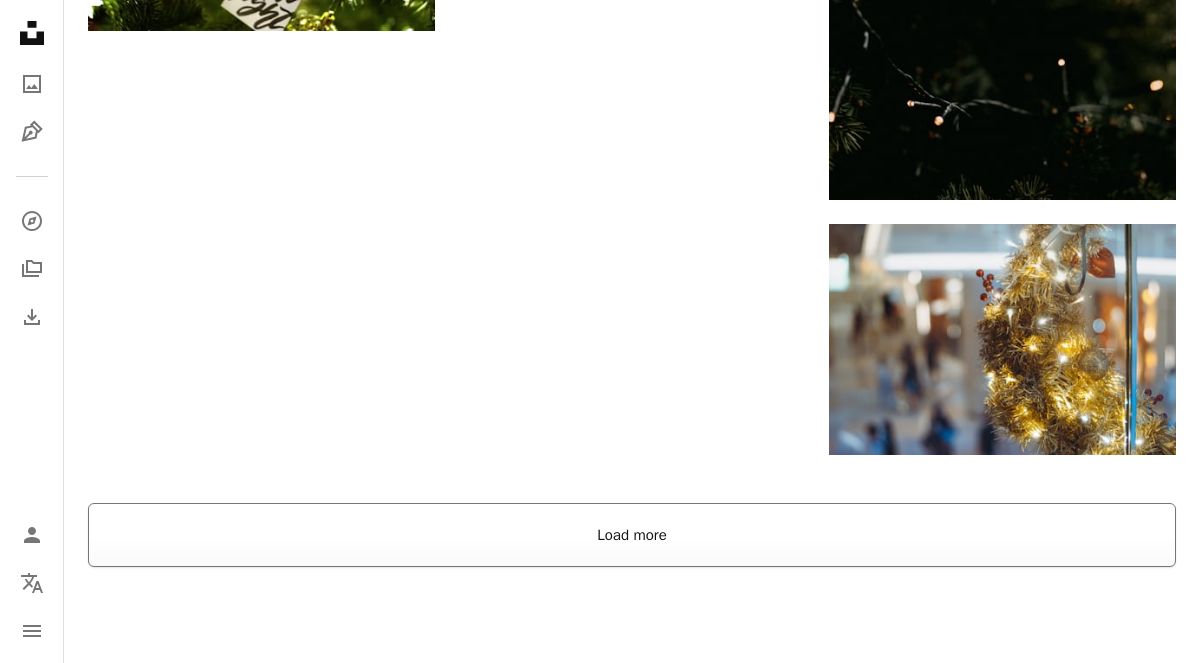 click on "Load more" at bounding box center [632, 535] 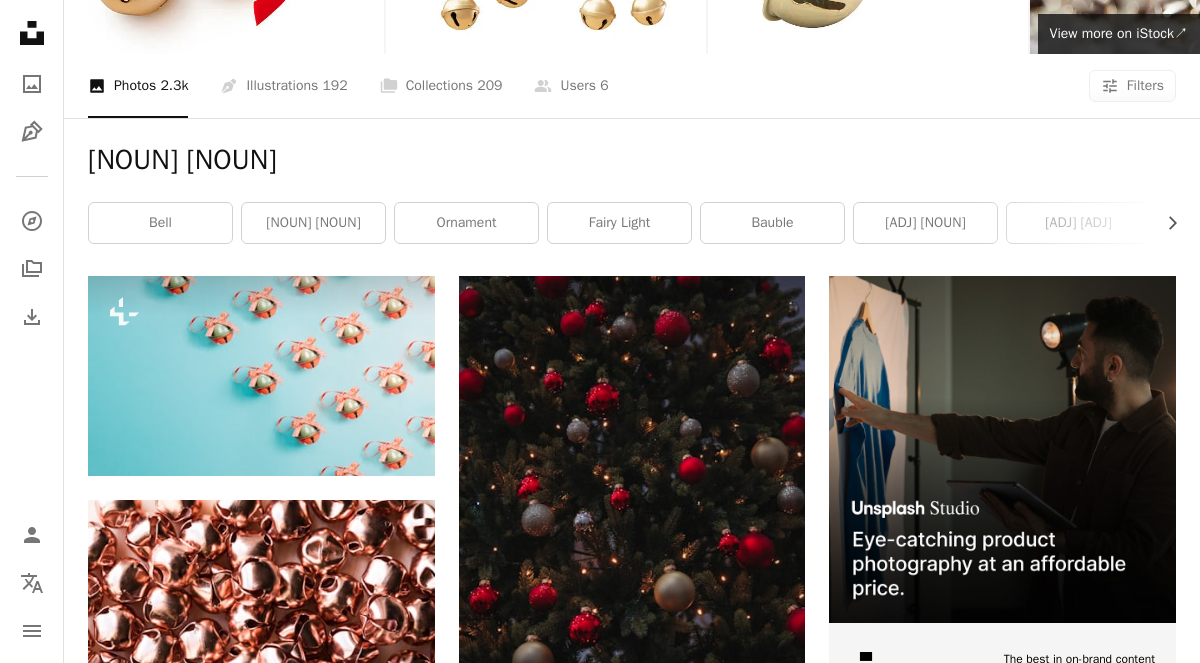 scroll, scrollTop: 0, scrollLeft: 0, axis: both 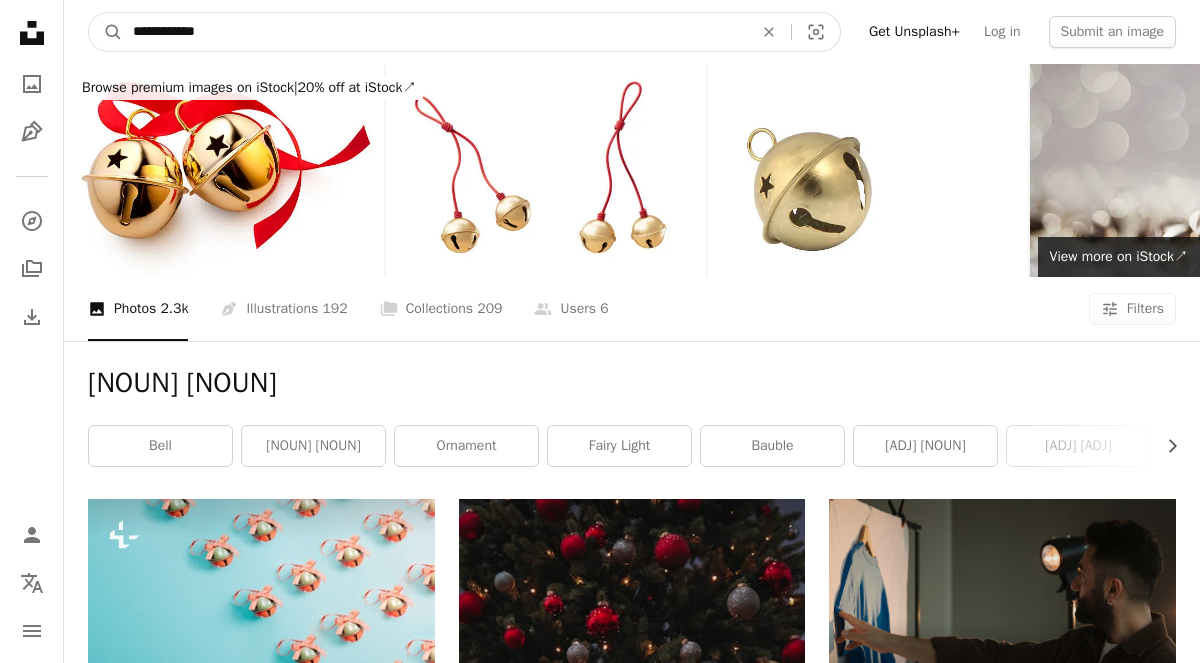 click on "**********" at bounding box center [435, 32] 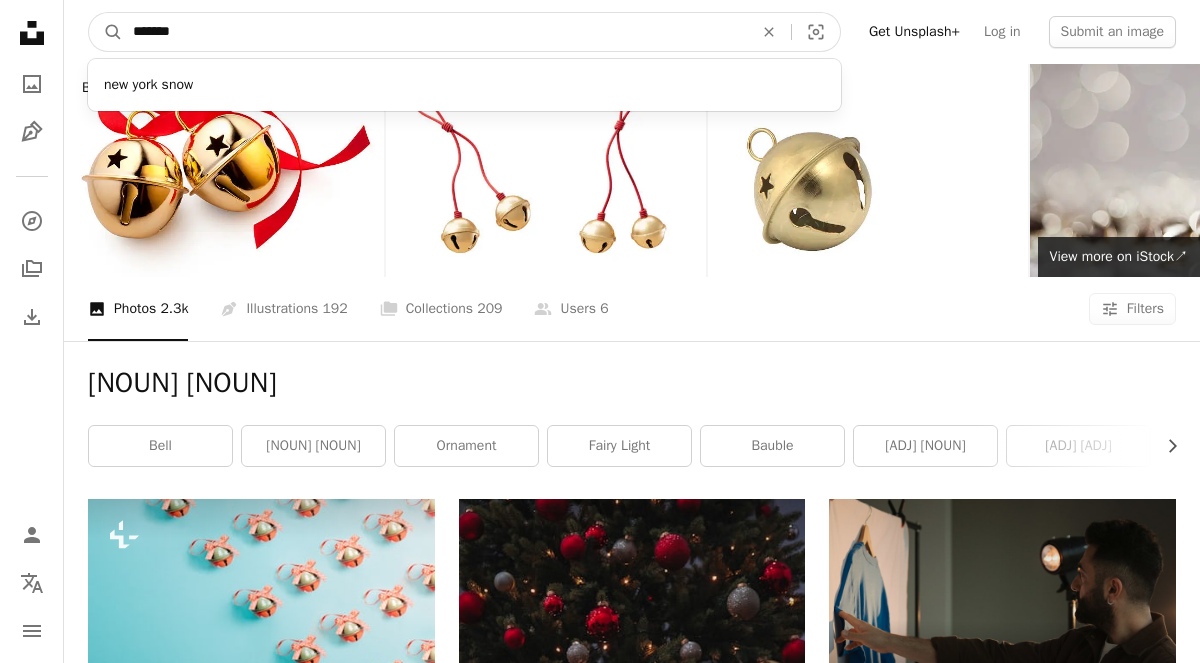 type on "*******" 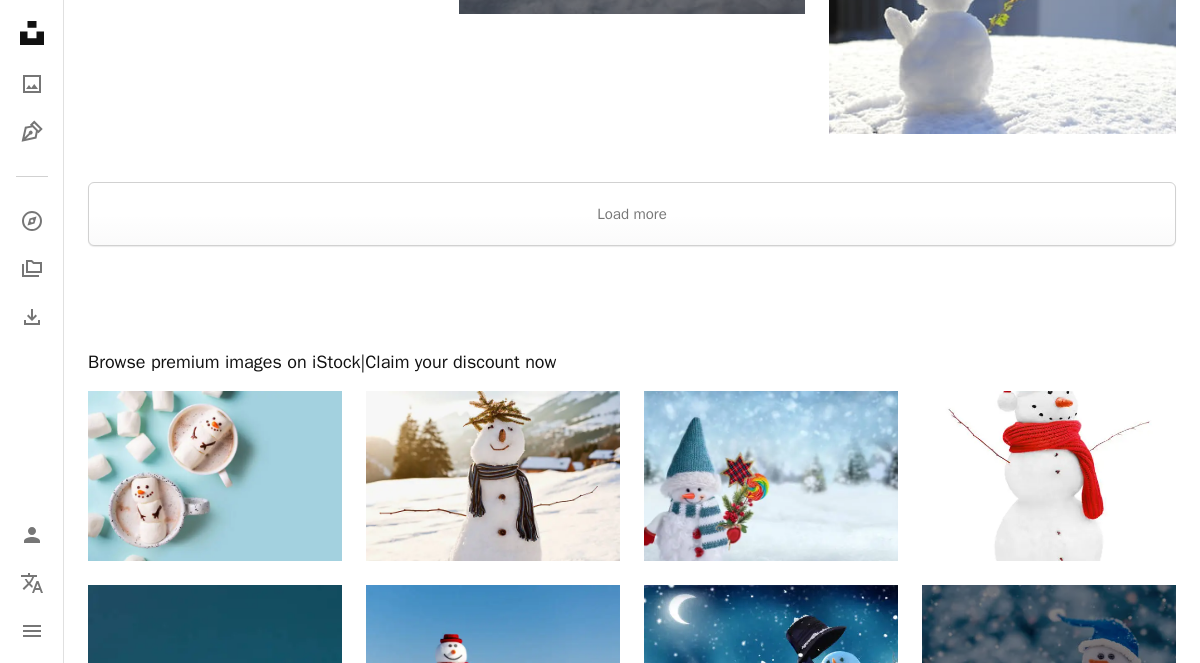 scroll, scrollTop: 3037, scrollLeft: 0, axis: vertical 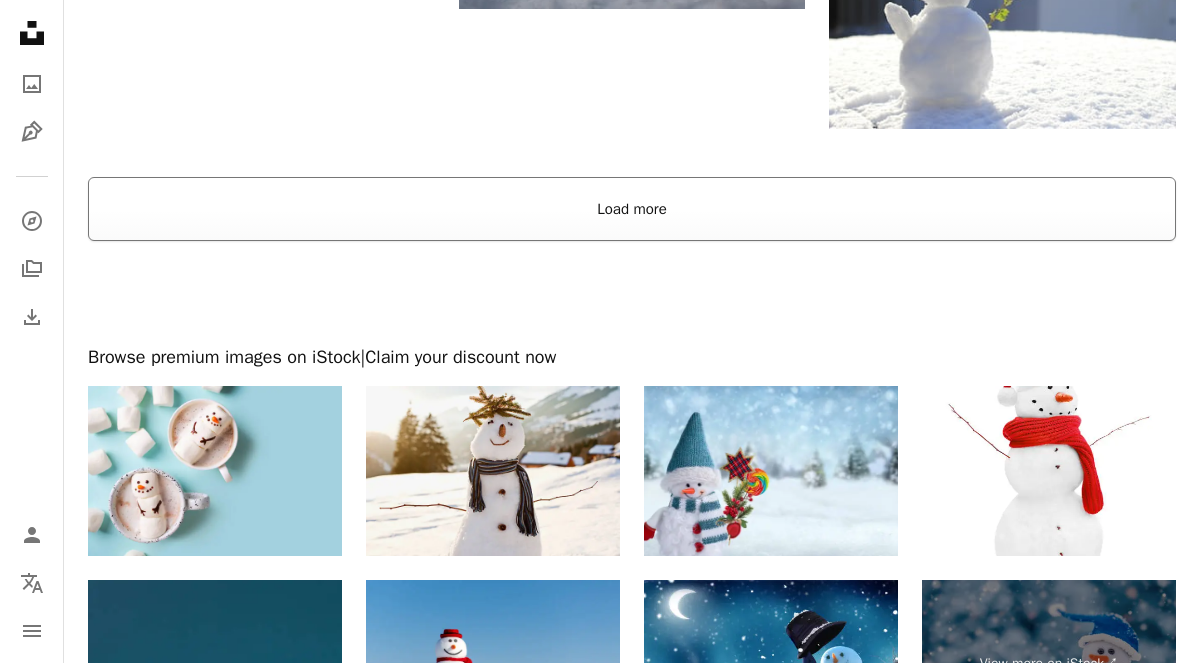 click on "Load more" at bounding box center (632, 209) 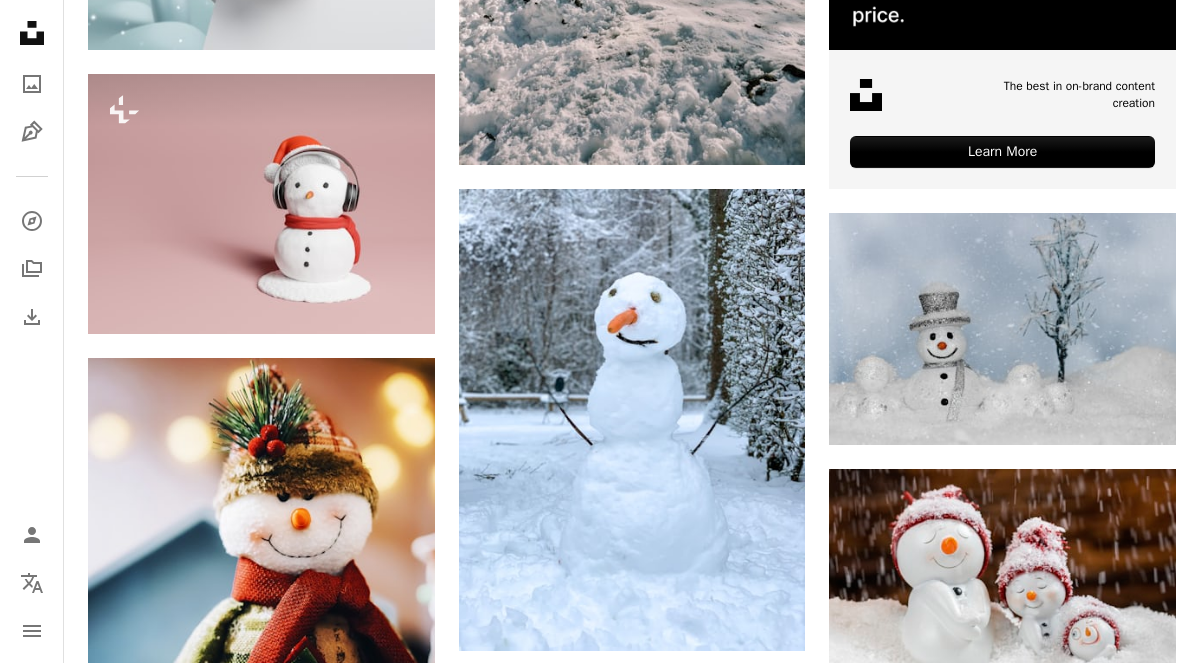 scroll, scrollTop: 0, scrollLeft: 0, axis: both 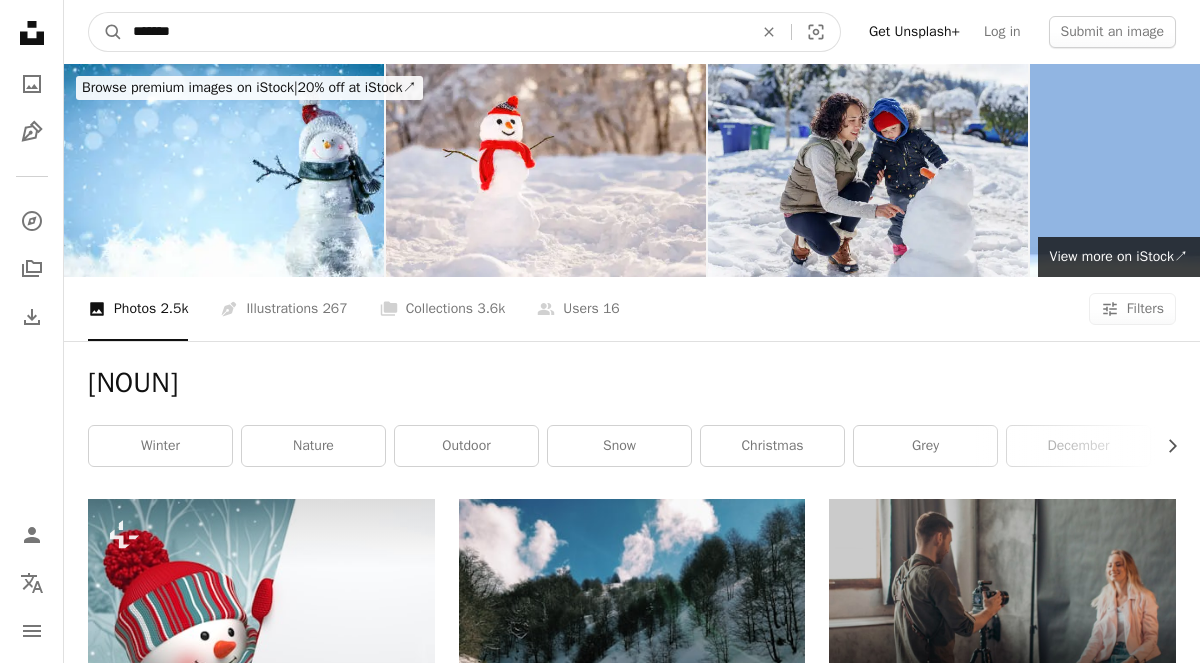 click on "*******" at bounding box center [435, 32] 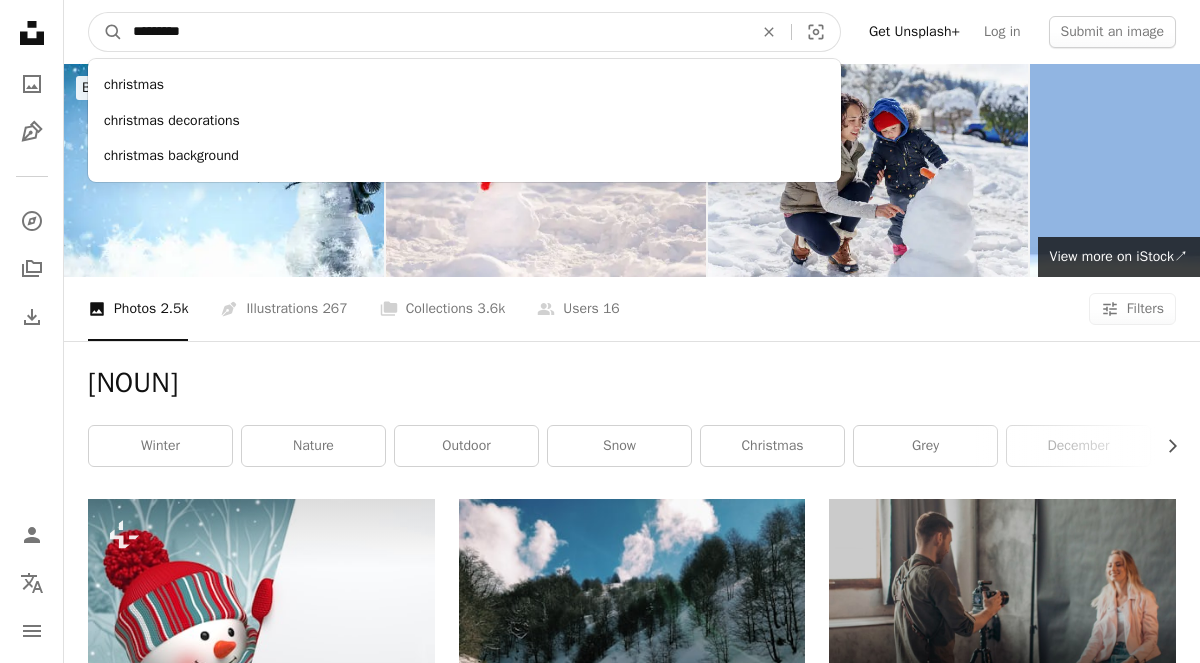 type on "*********" 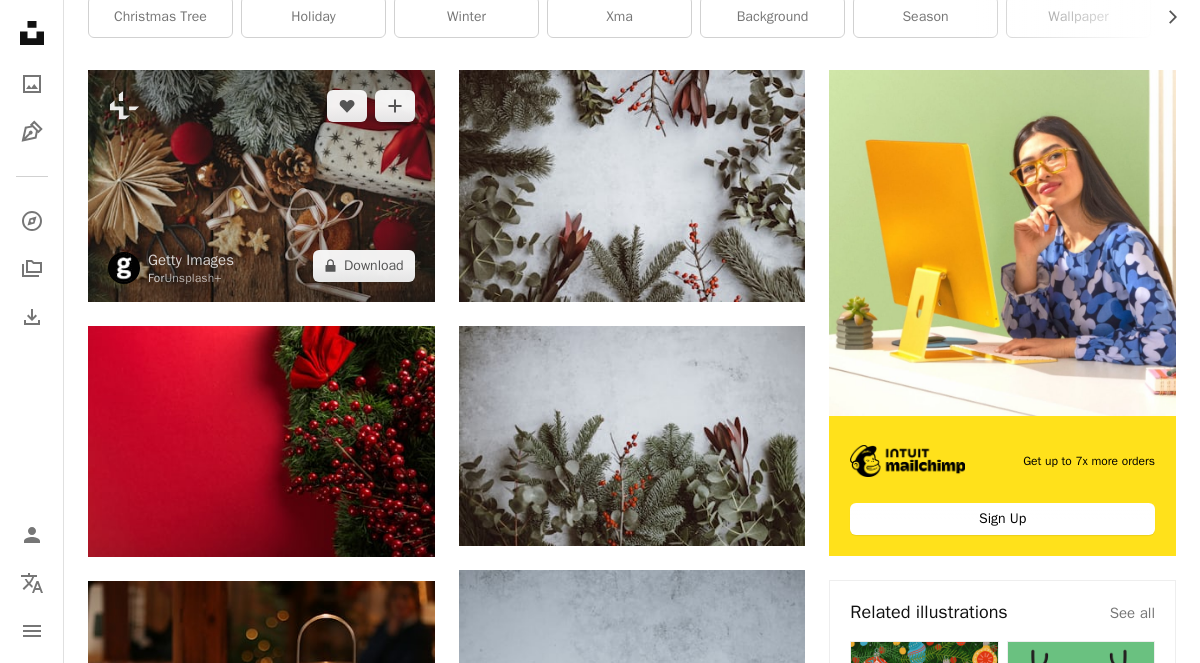 scroll, scrollTop: 436, scrollLeft: 0, axis: vertical 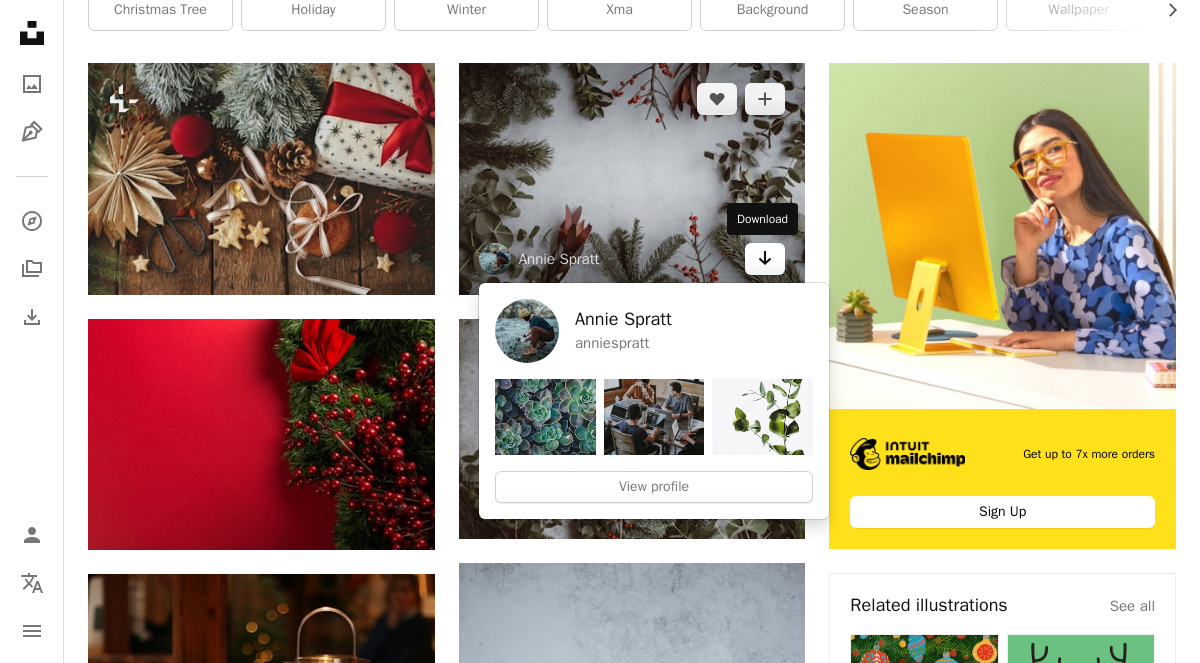 click on "Arrow pointing down" at bounding box center (765, 259) 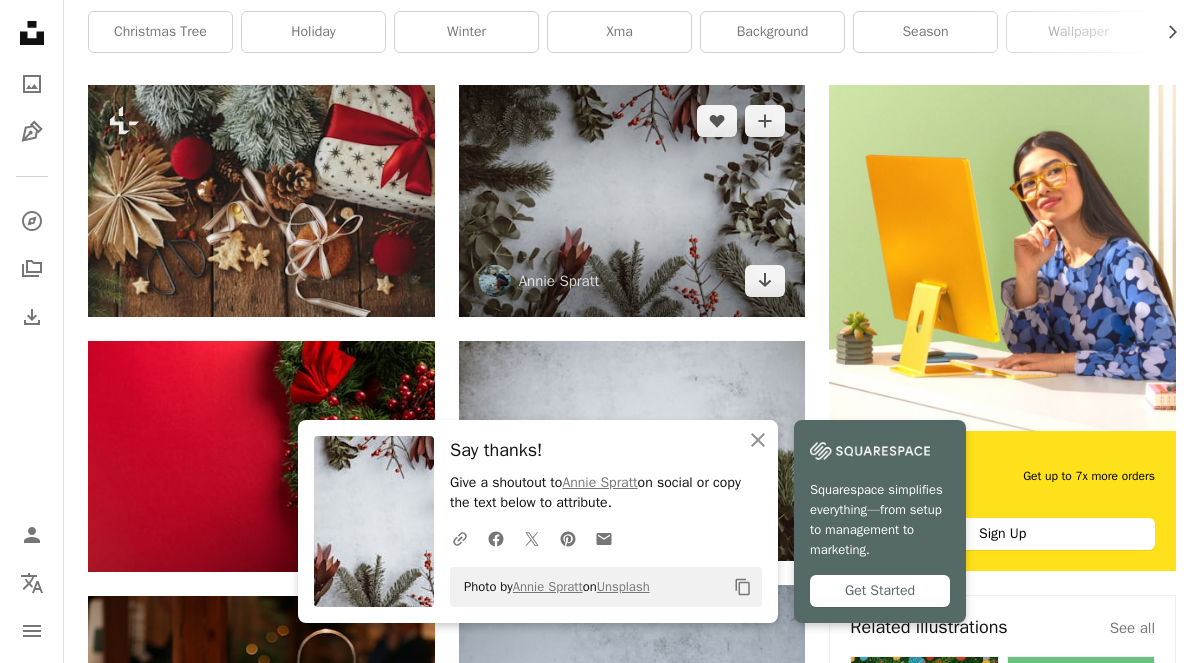 scroll, scrollTop: 0, scrollLeft: 0, axis: both 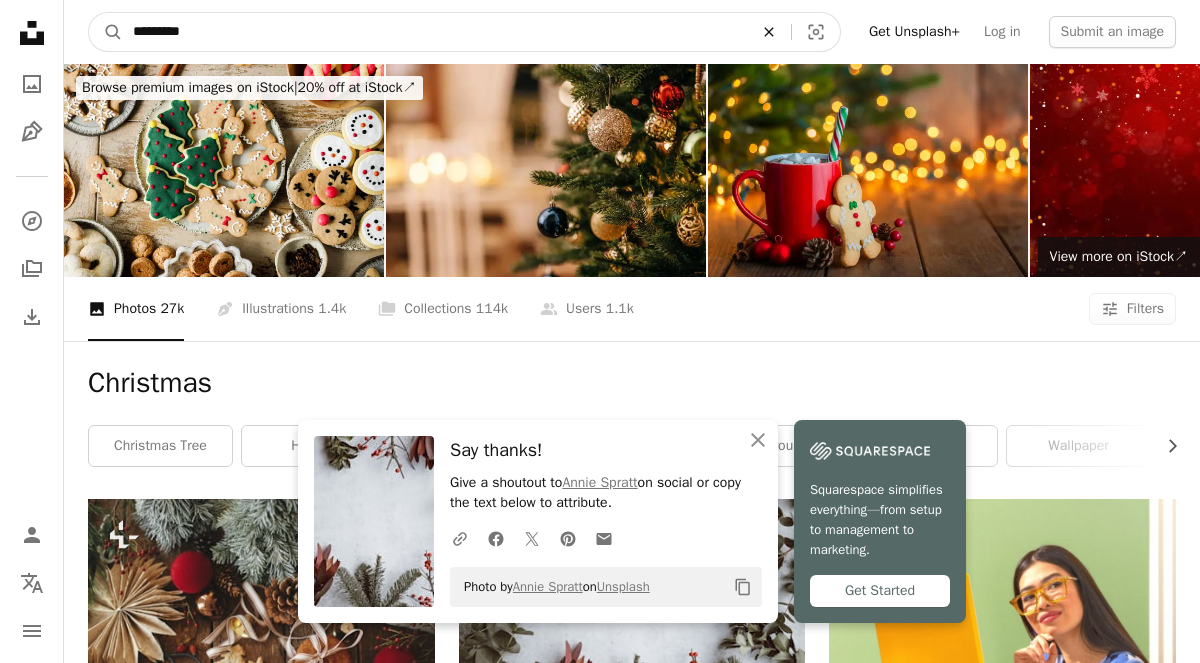 click on "An X shape" 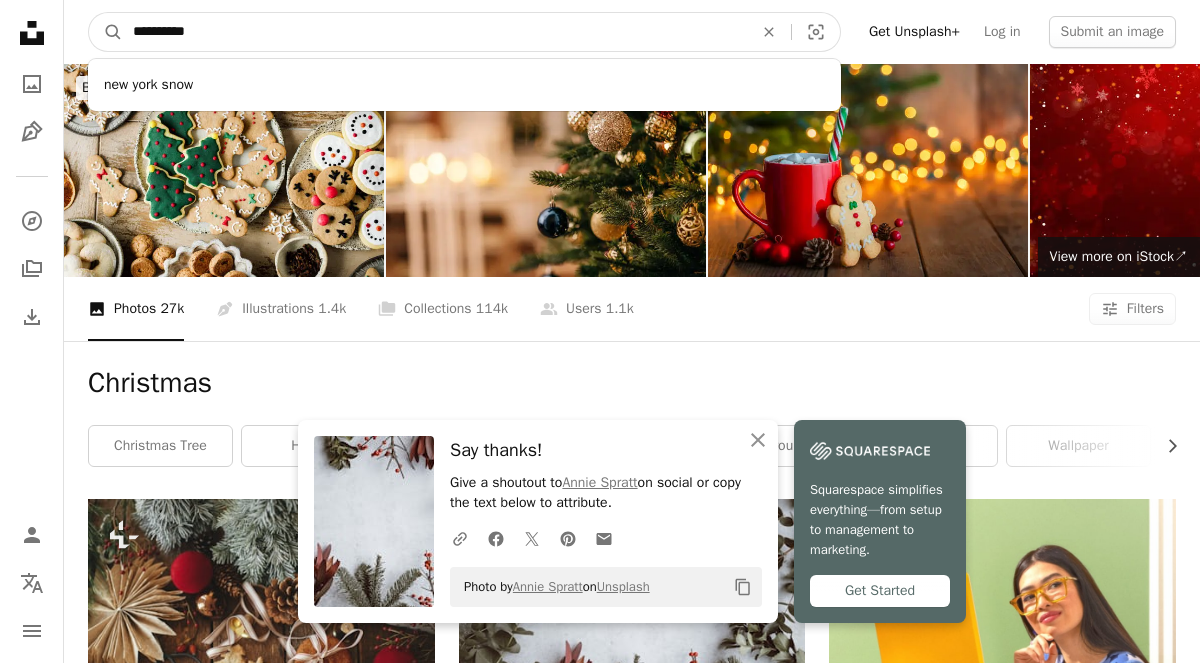 type on "**********" 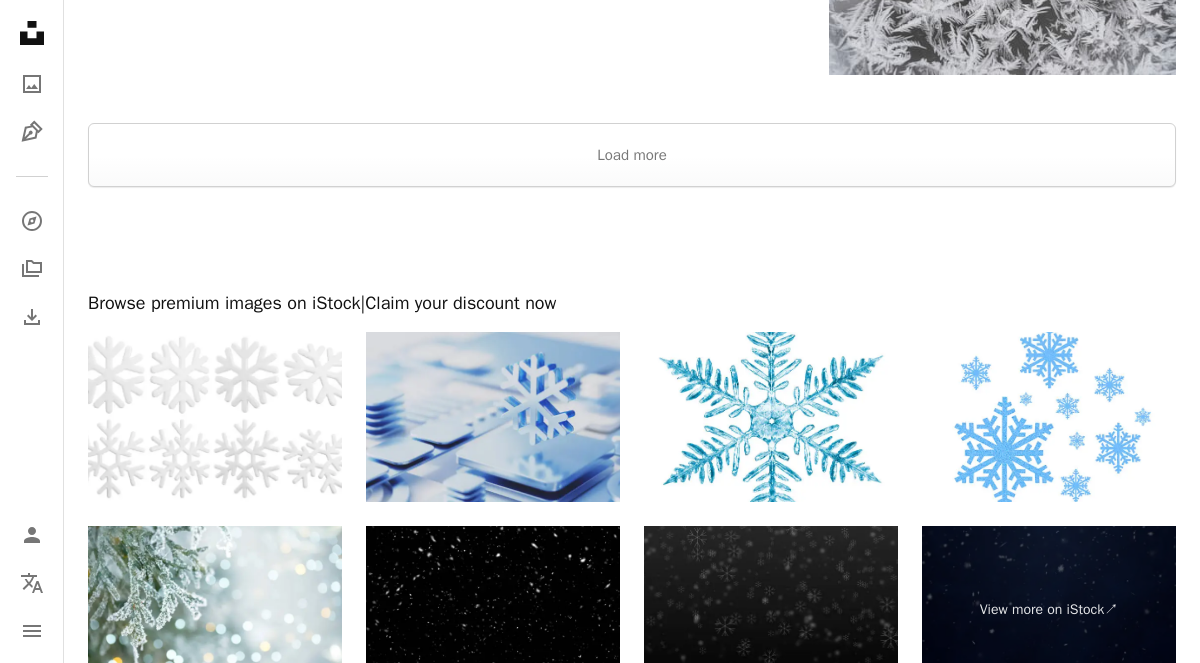 scroll, scrollTop: 3057, scrollLeft: 0, axis: vertical 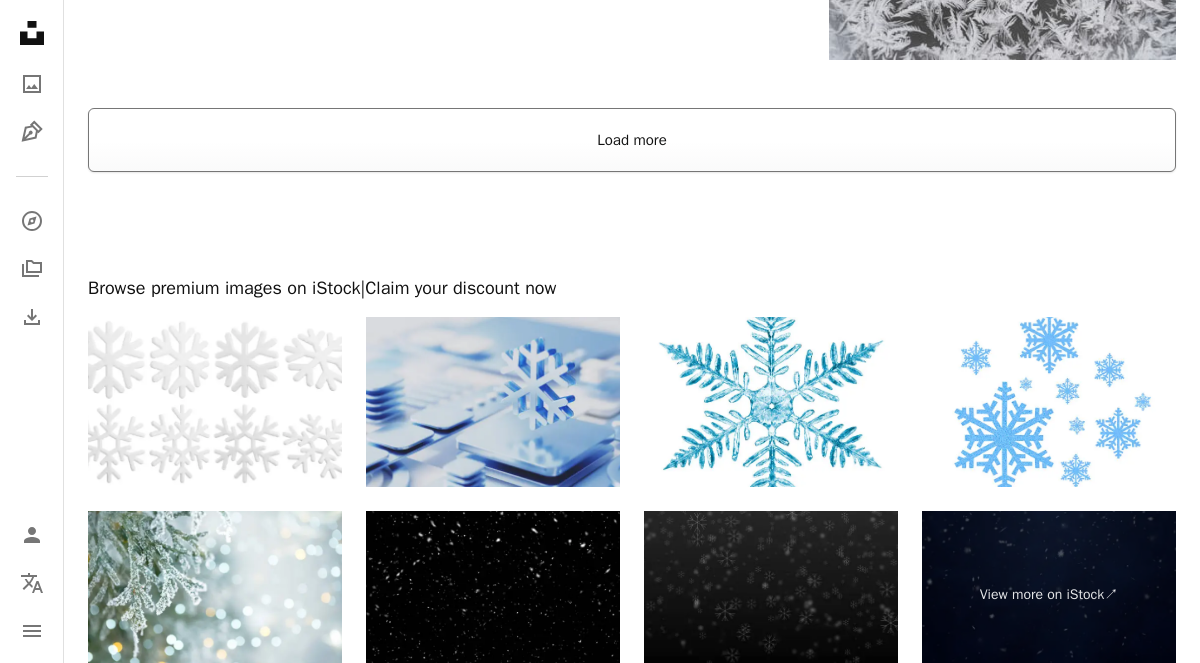 click on "Load more" at bounding box center (632, 140) 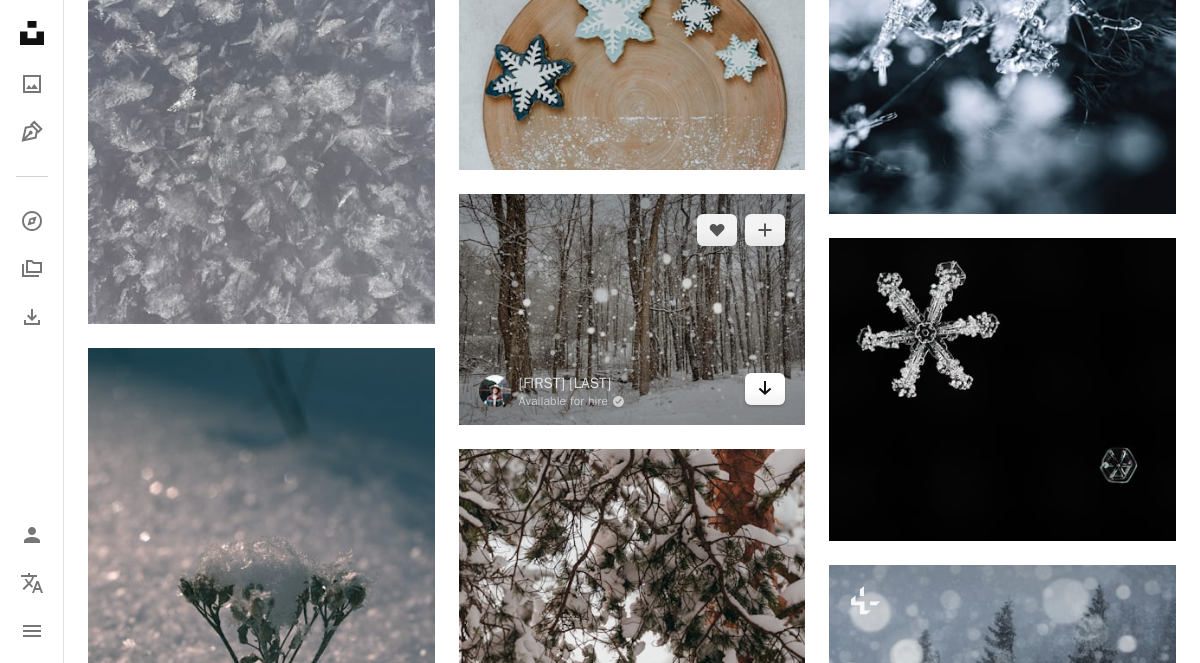 scroll, scrollTop: 15230, scrollLeft: 0, axis: vertical 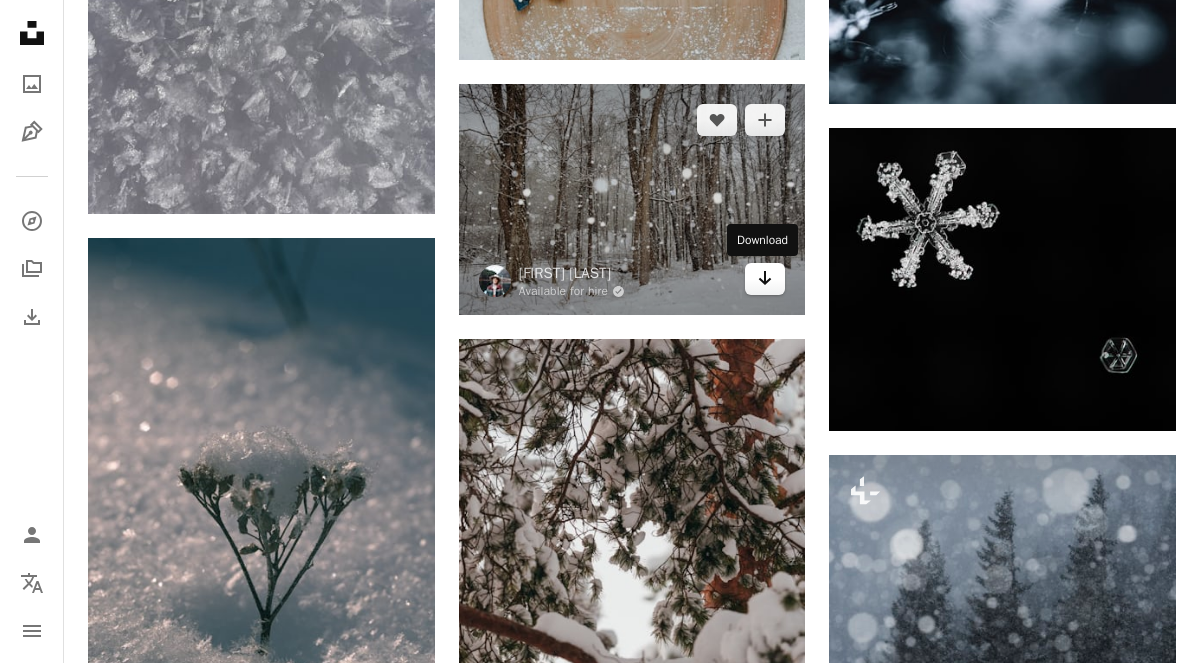 click on "Arrow pointing down" 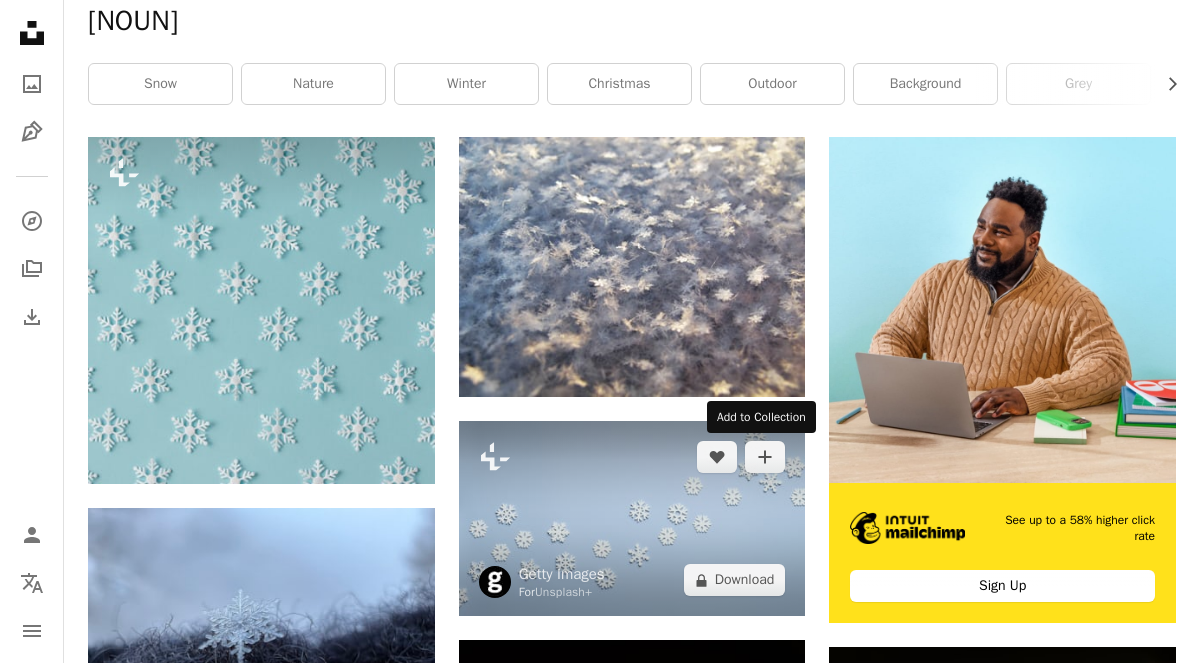 scroll, scrollTop: 0, scrollLeft: 0, axis: both 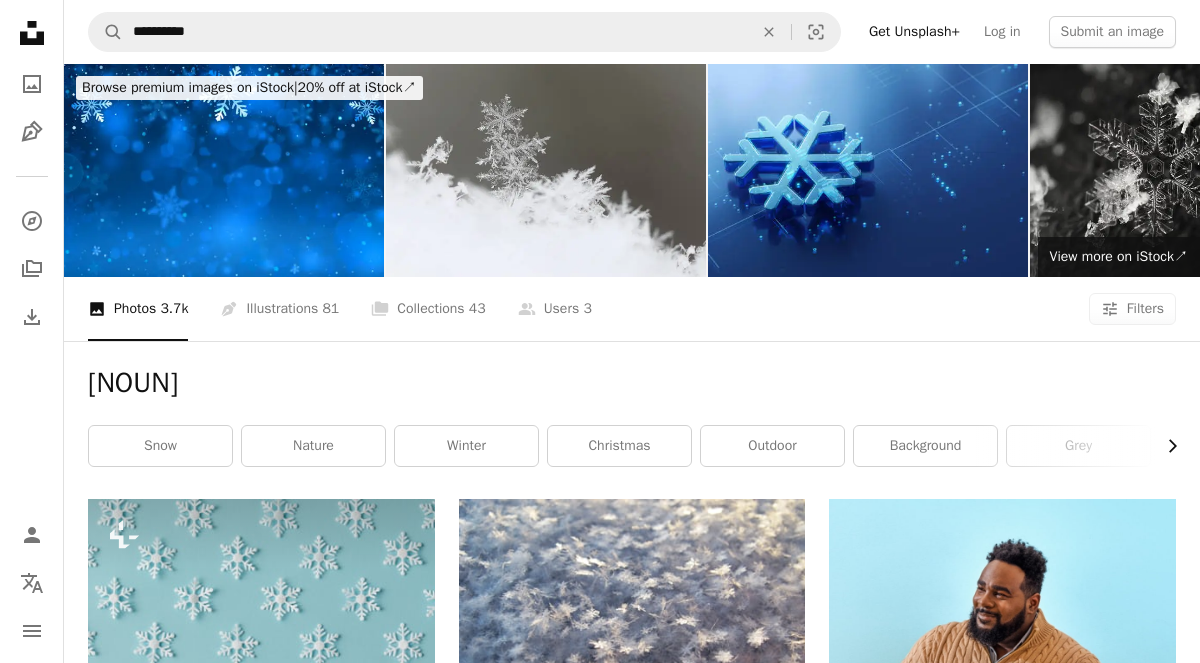click 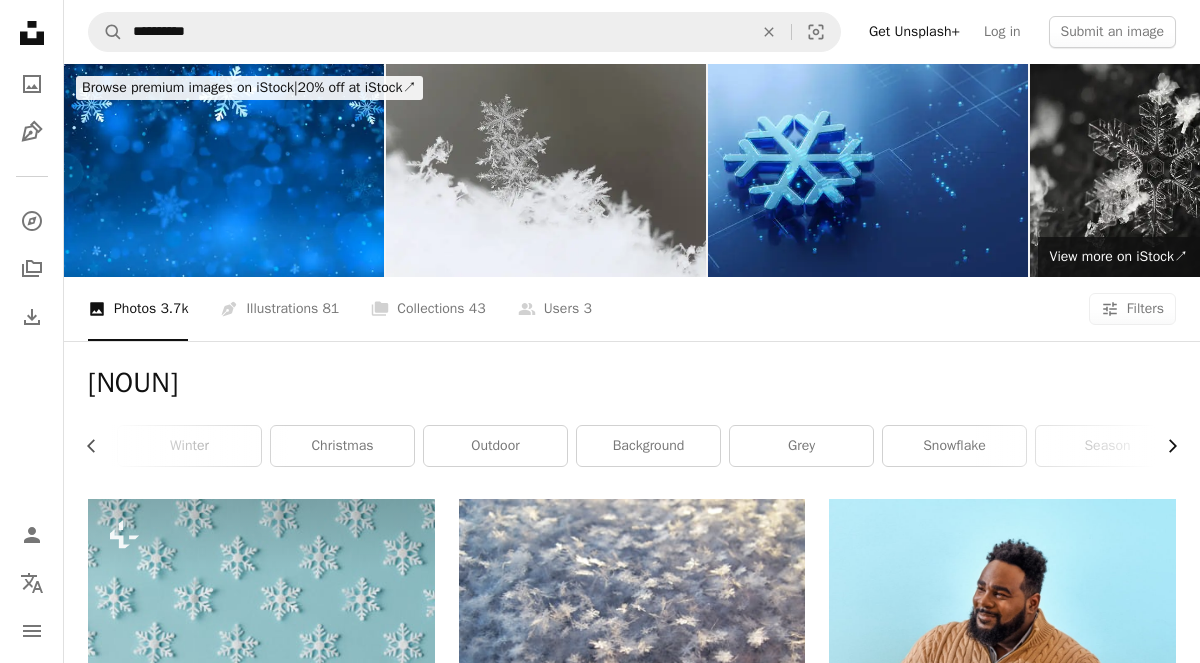 scroll, scrollTop: 0, scrollLeft: 300, axis: horizontal 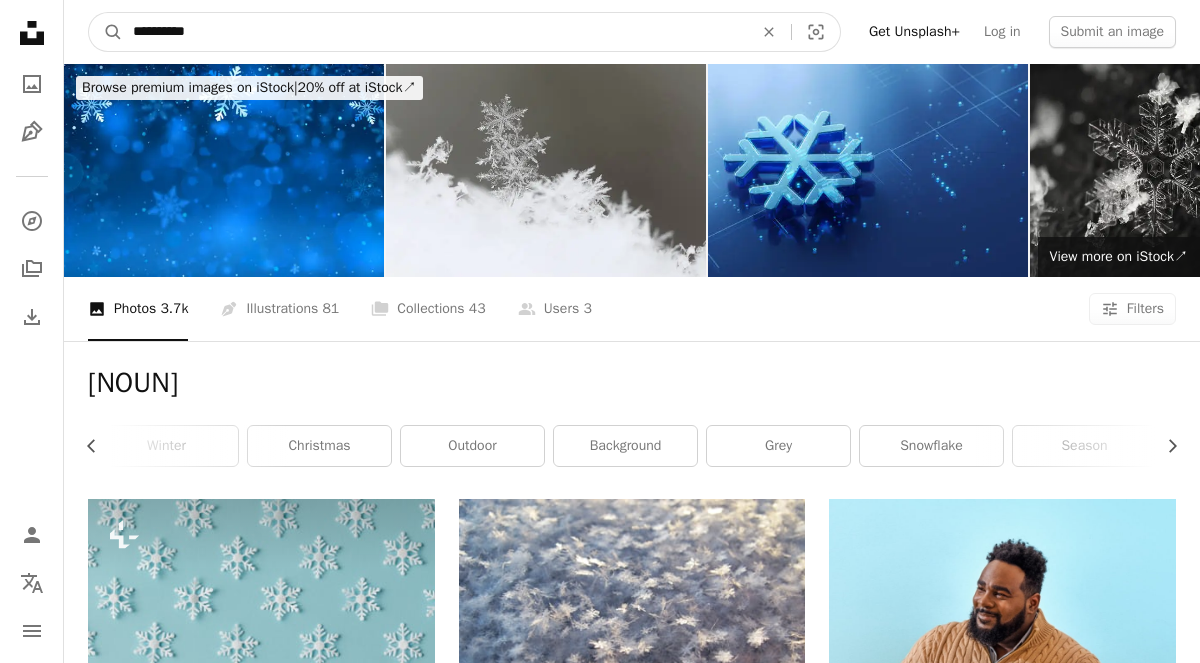 click on "**********" at bounding box center [435, 32] 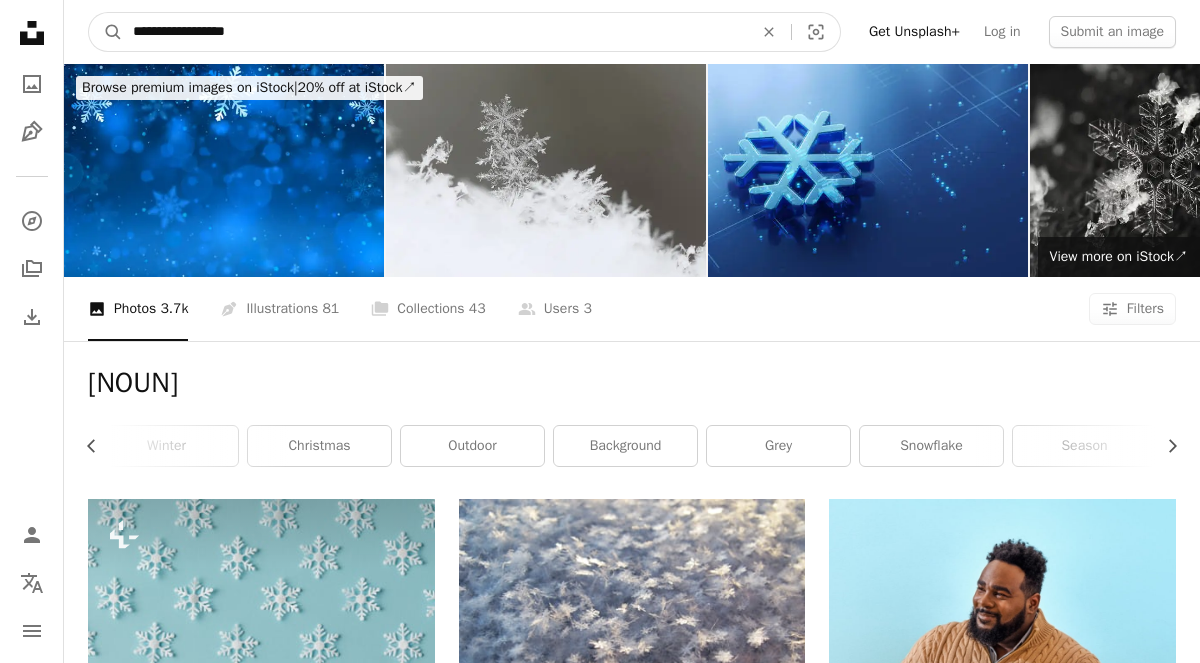 type on "**********" 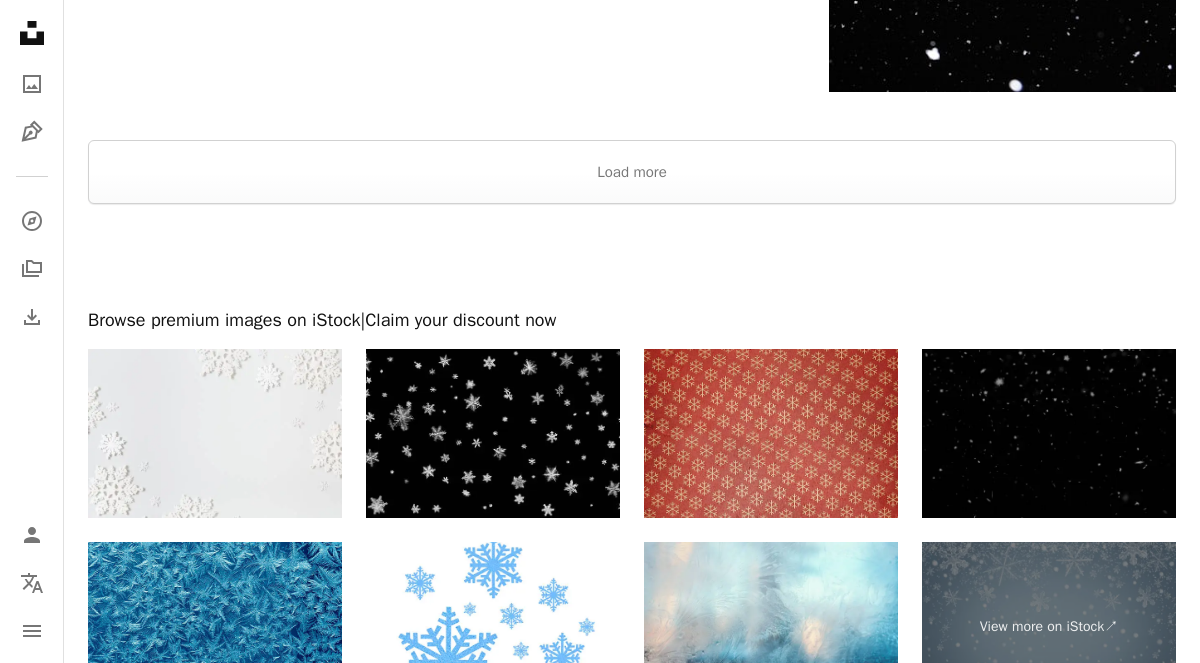 scroll, scrollTop: 3386, scrollLeft: 0, axis: vertical 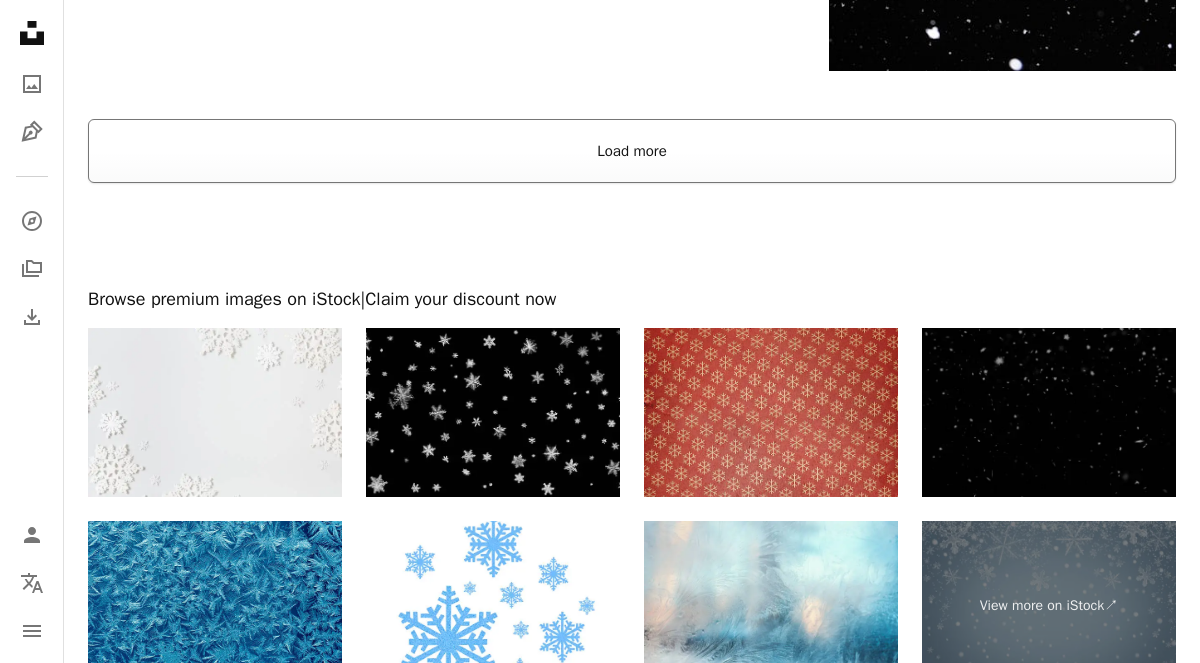 click on "Load more" at bounding box center (632, 151) 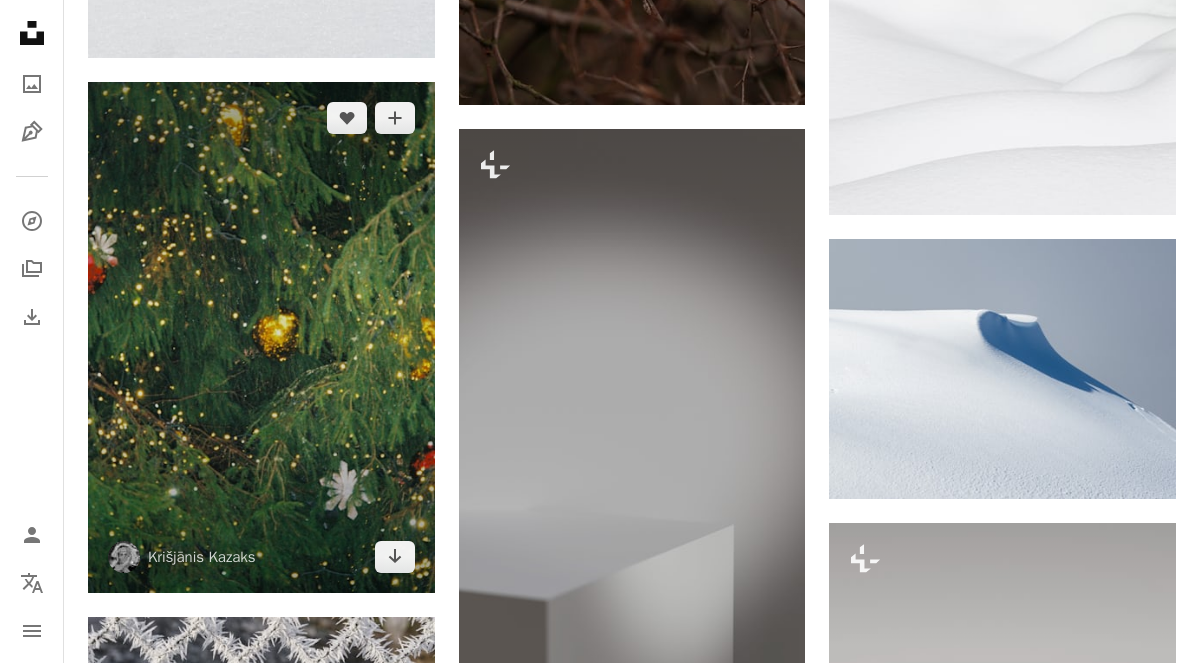 scroll, scrollTop: 10073, scrollLeft: 0, axis: vertical 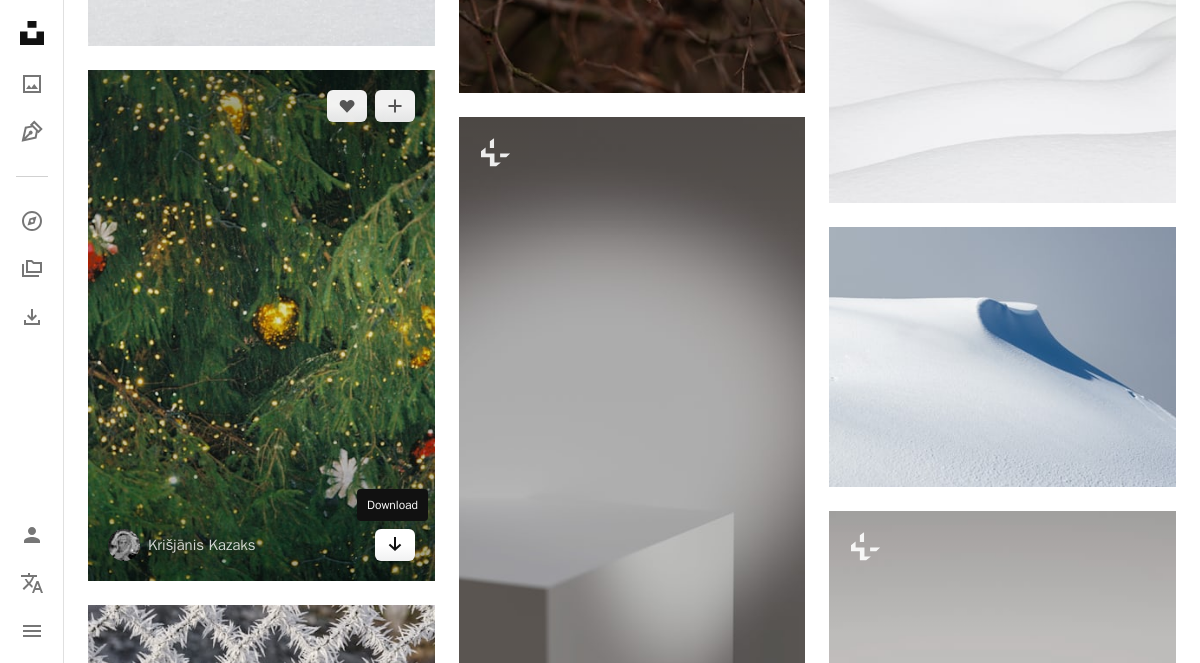 click on "Arrow pointing down" at bounding box center (395, 545) 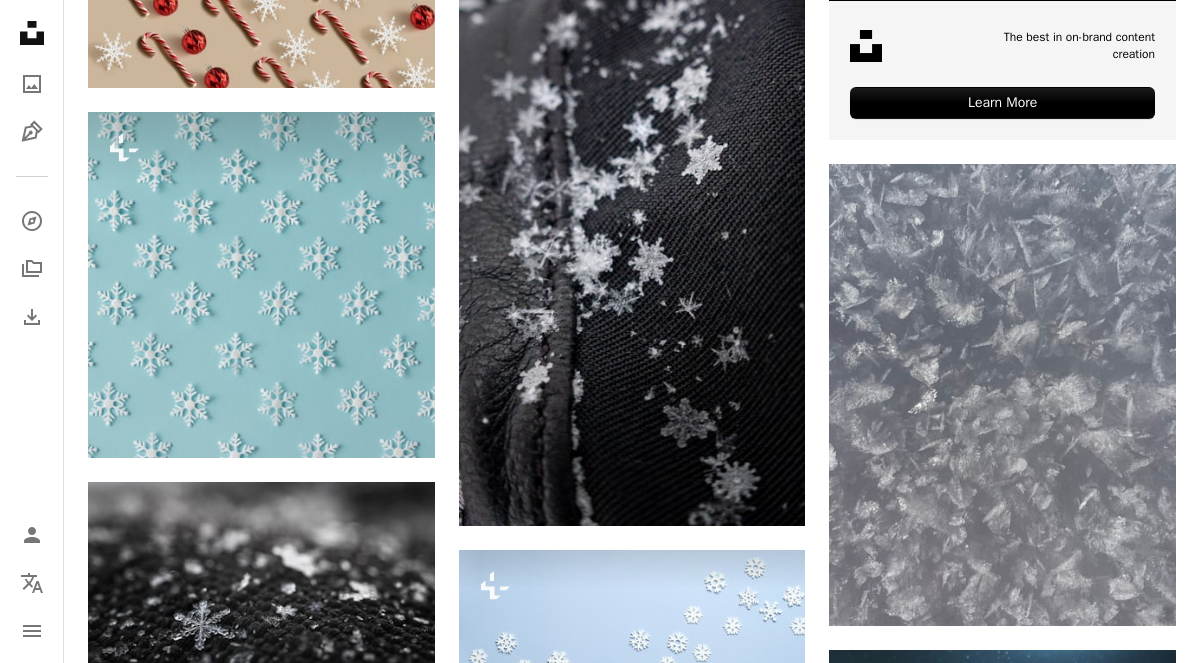 scroll, scrollTop: 0, scrollLeft: 0, axis: both 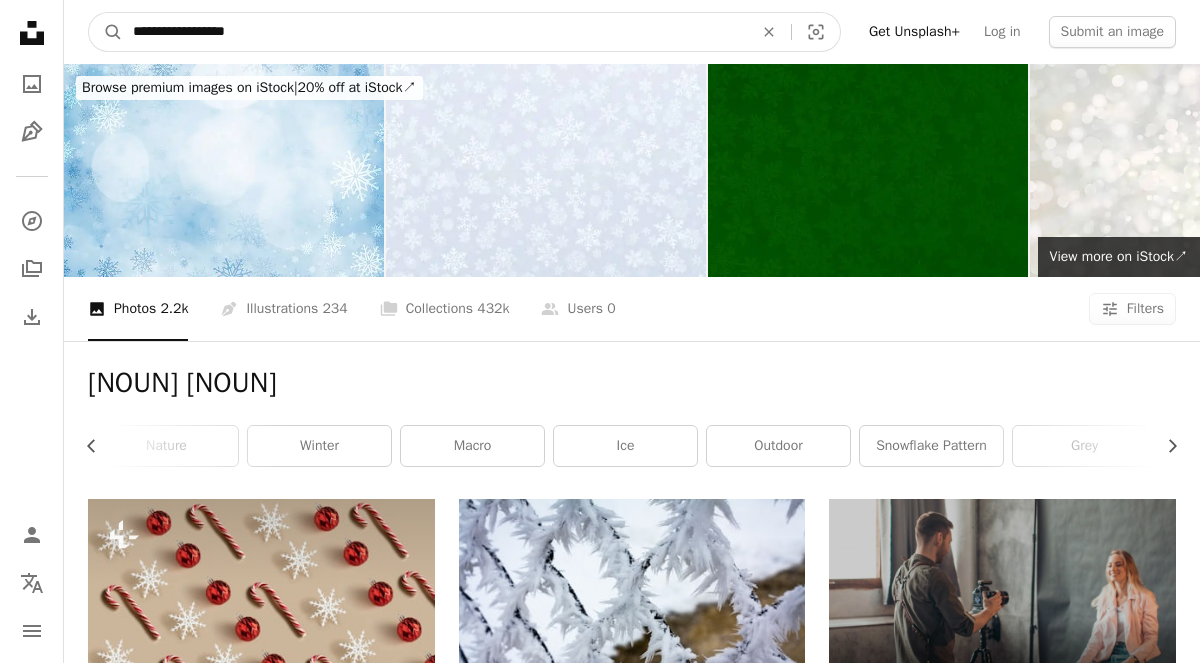 click on "**********" at bounding box center [435, 32] 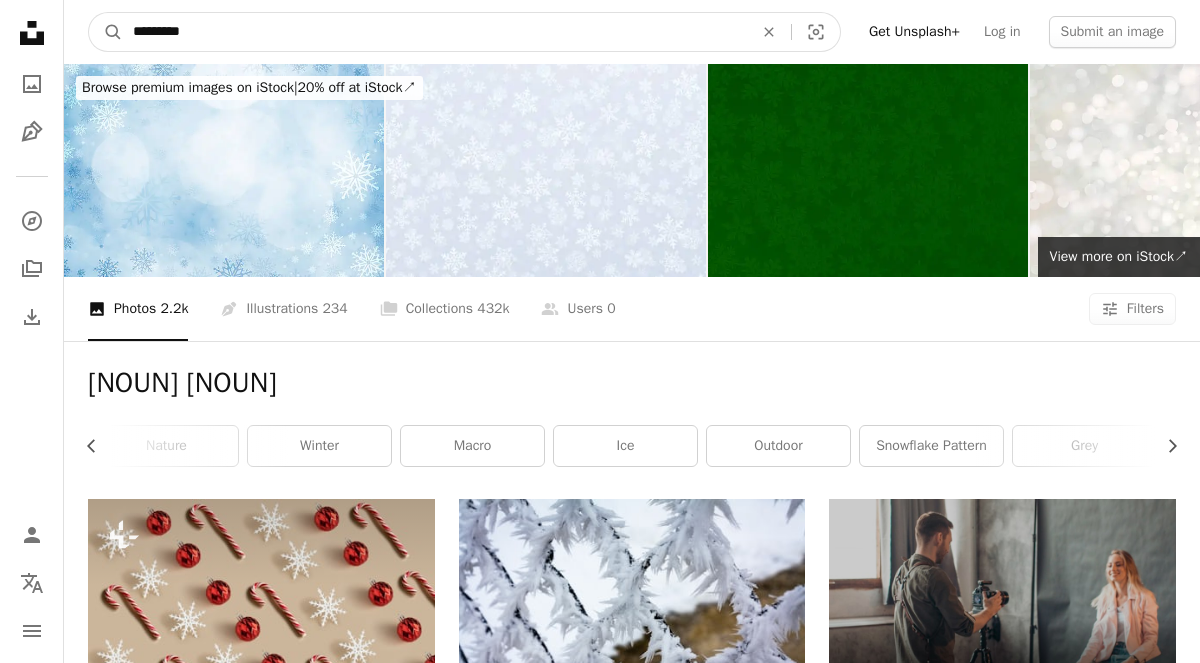 click on "*********" at bounding box center [435, 32] 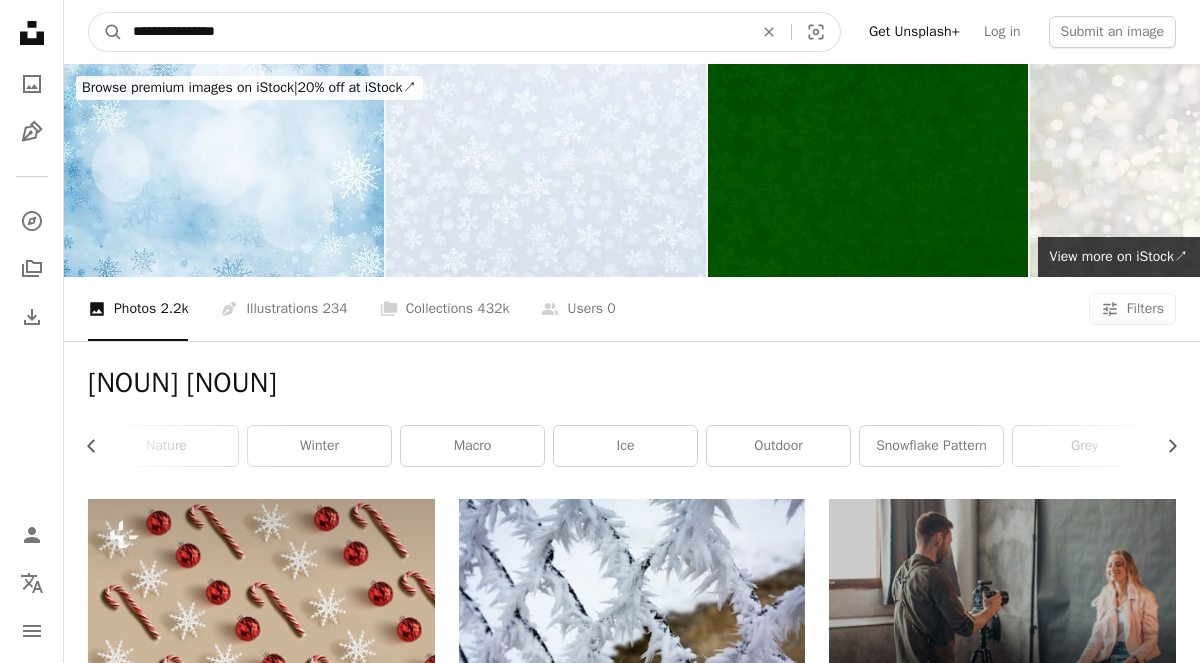 type on "**********" 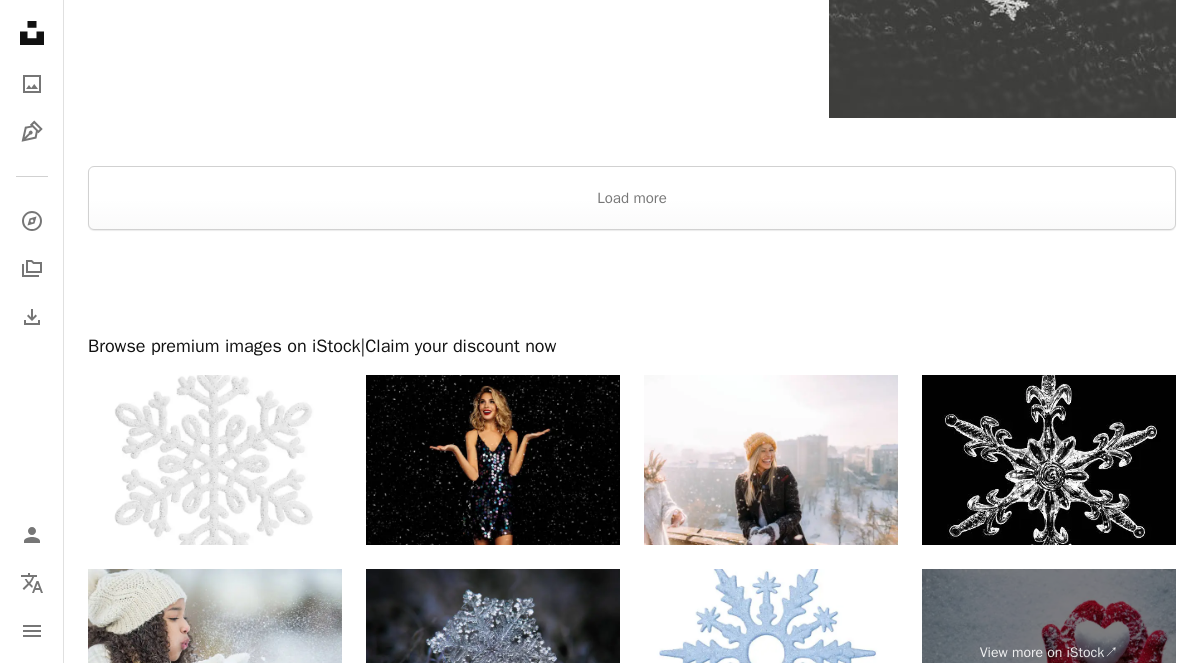 scroll, scrollTop: 3238, scrollLeft: 0, axis: vertical 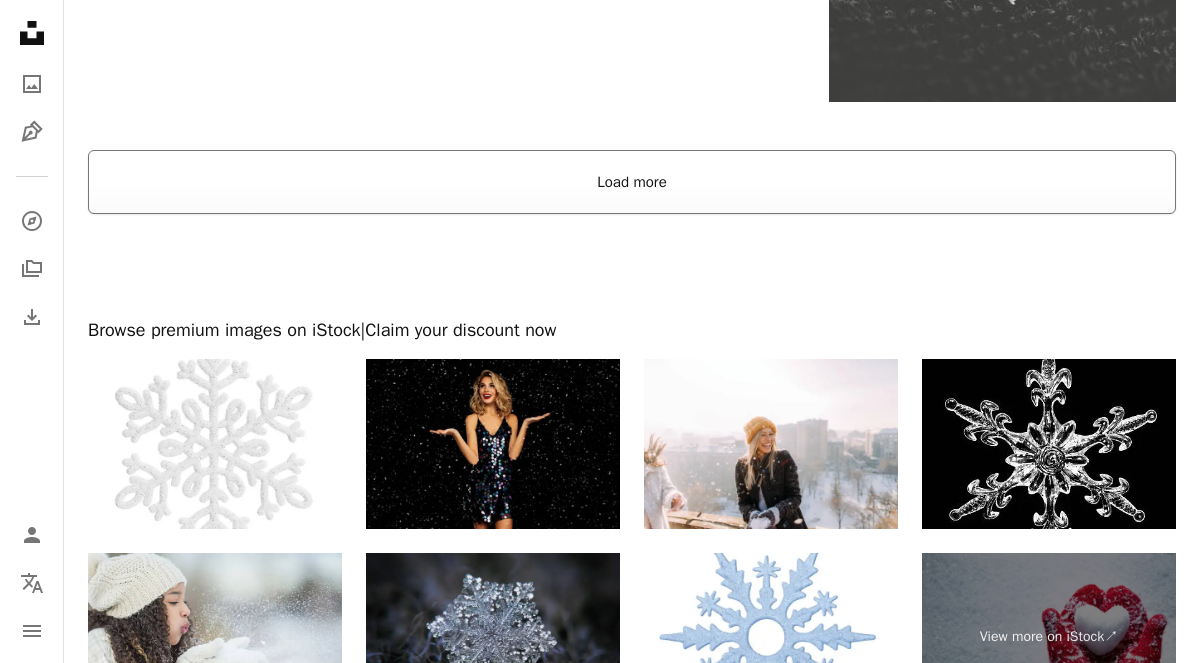 click on "Load more" at bounding box center [632, 182] 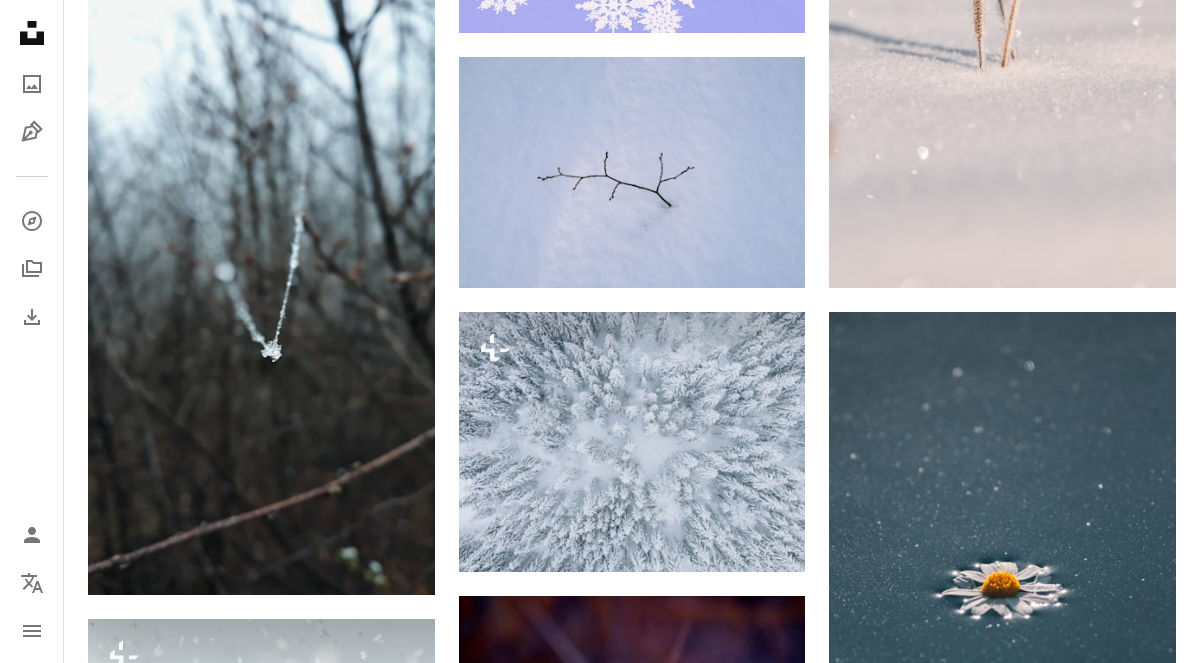 scroll, scrollTop: 0, scrollLeft: 0, axis: both 